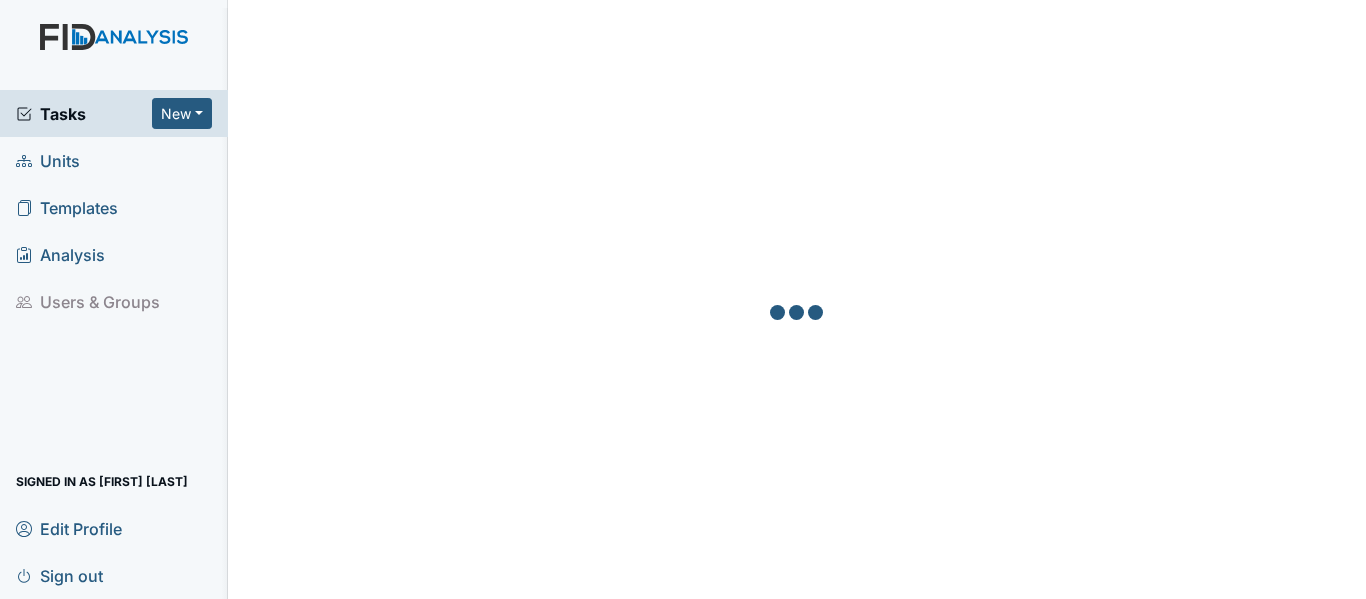 scroll, scrollTop: 0, scrollLeft: 0, axis: both 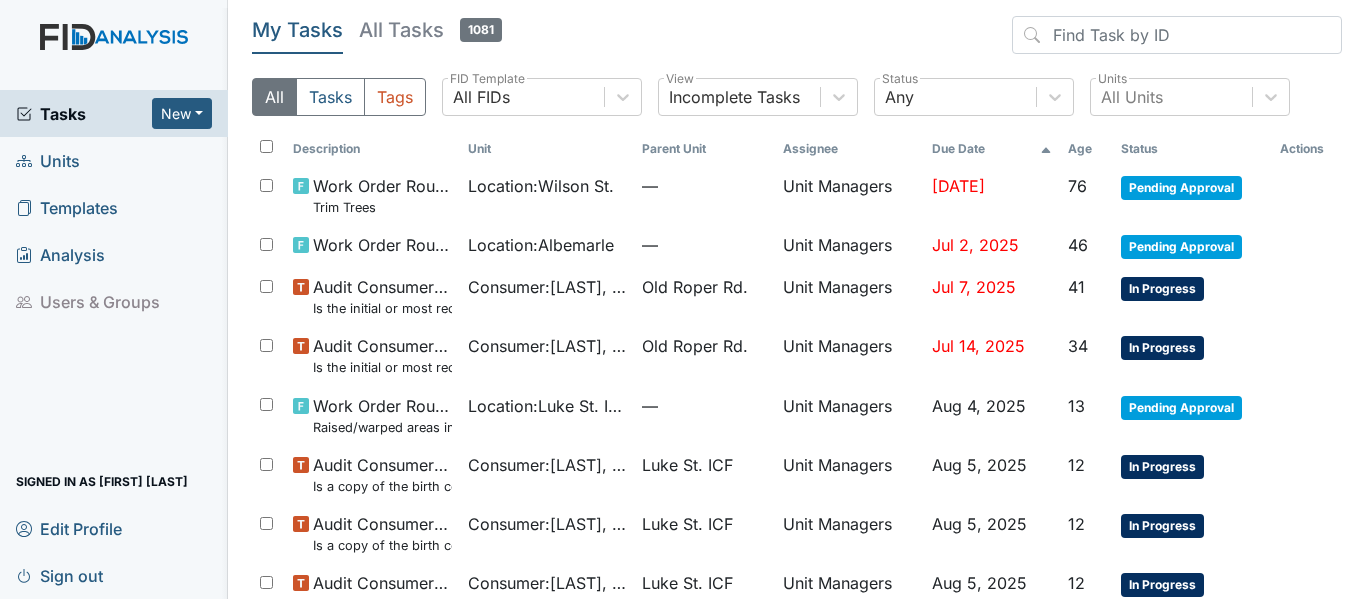 click on "Units" at bounding box center (48, 160) 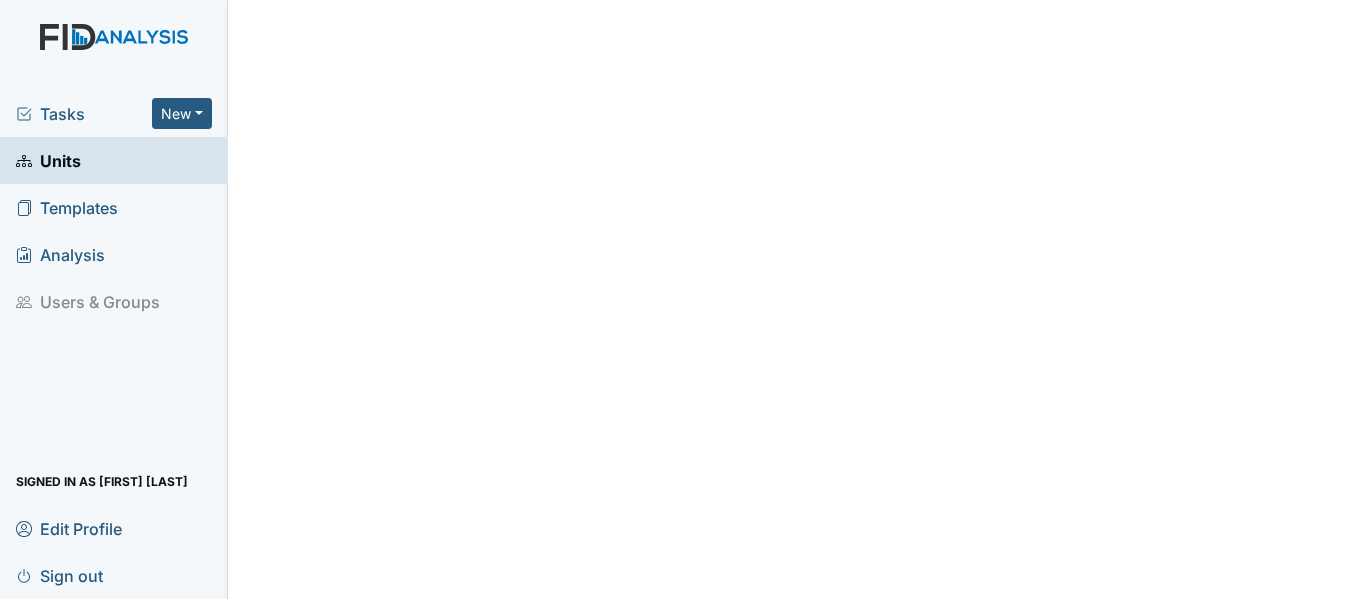 scroll, scrollTop: 0, scrollLeft: 0, axis: both 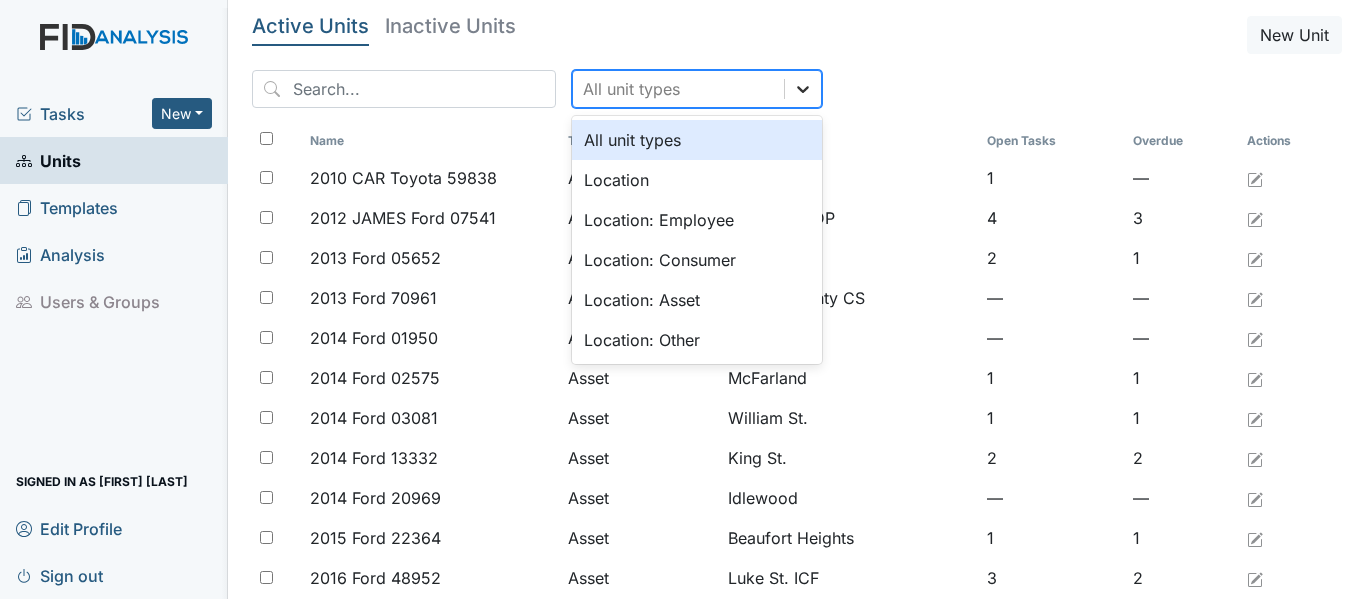 click 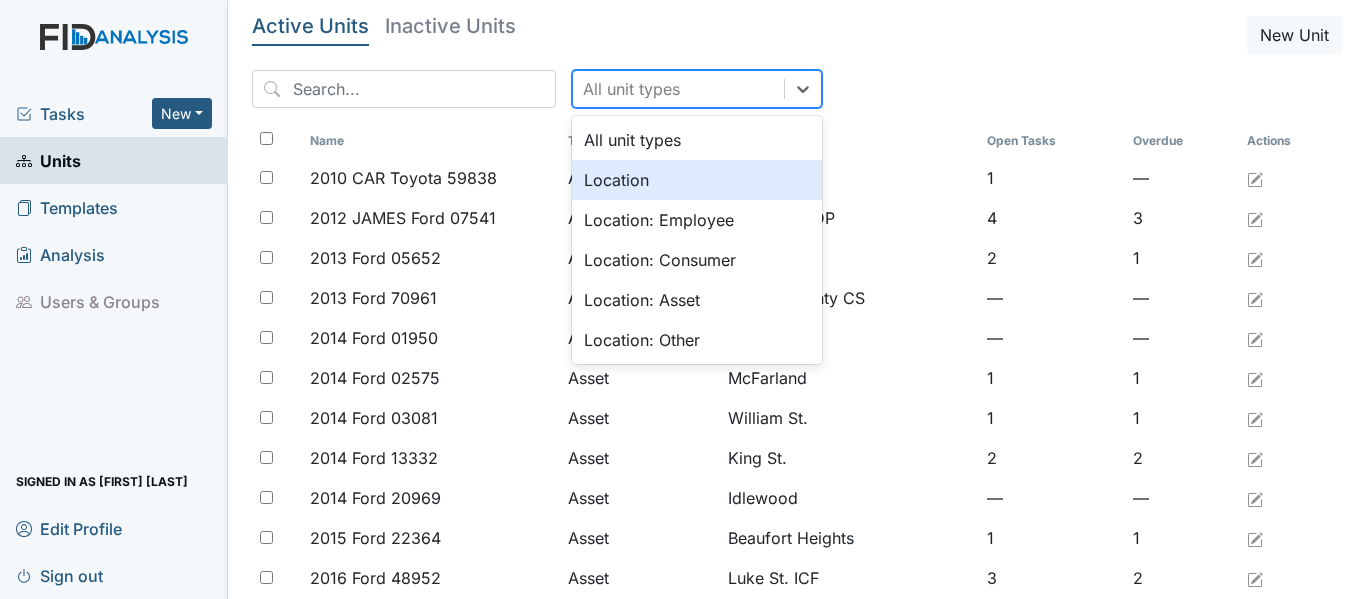 click on "Location" at bounding box center [697, 180] 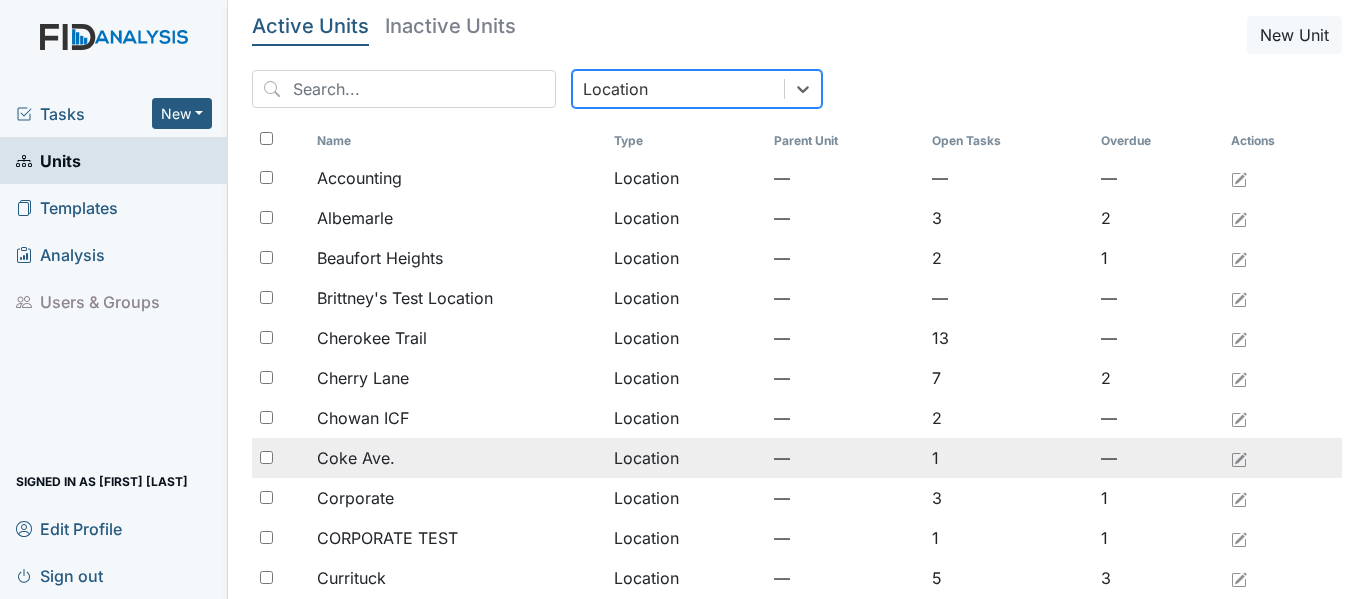 click on "Coke Ave." at bounding box center [356, 458] 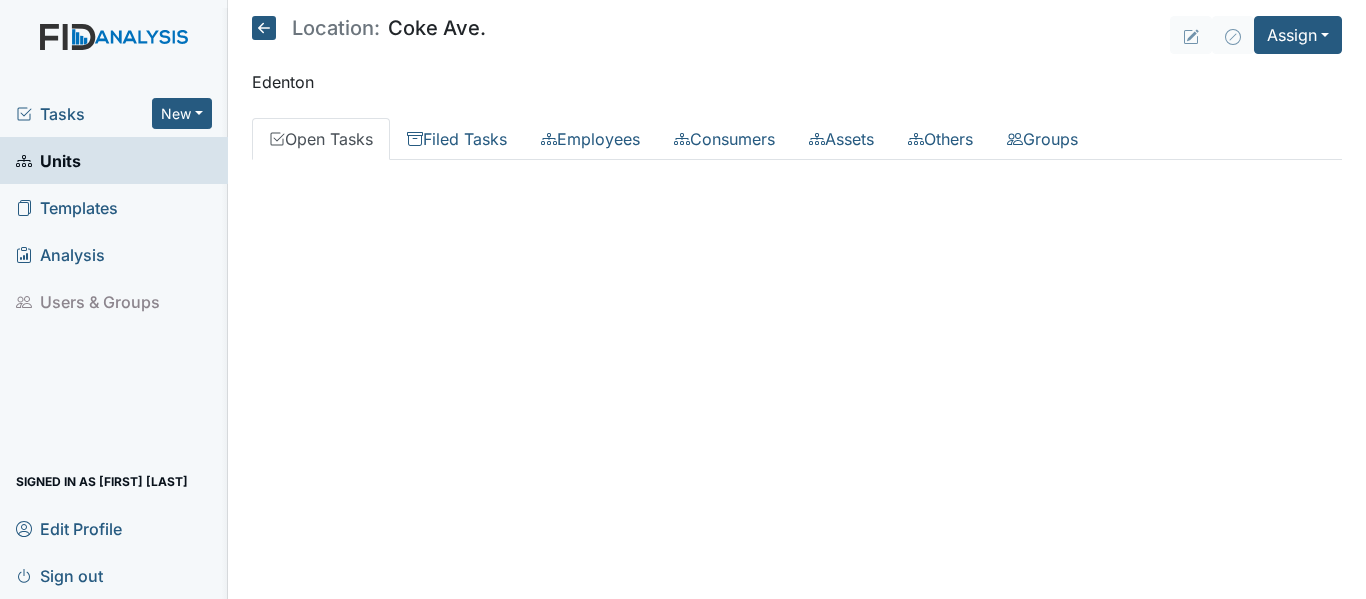 scroll, scrollTop: 0, scrollLeft: 0, axis: both 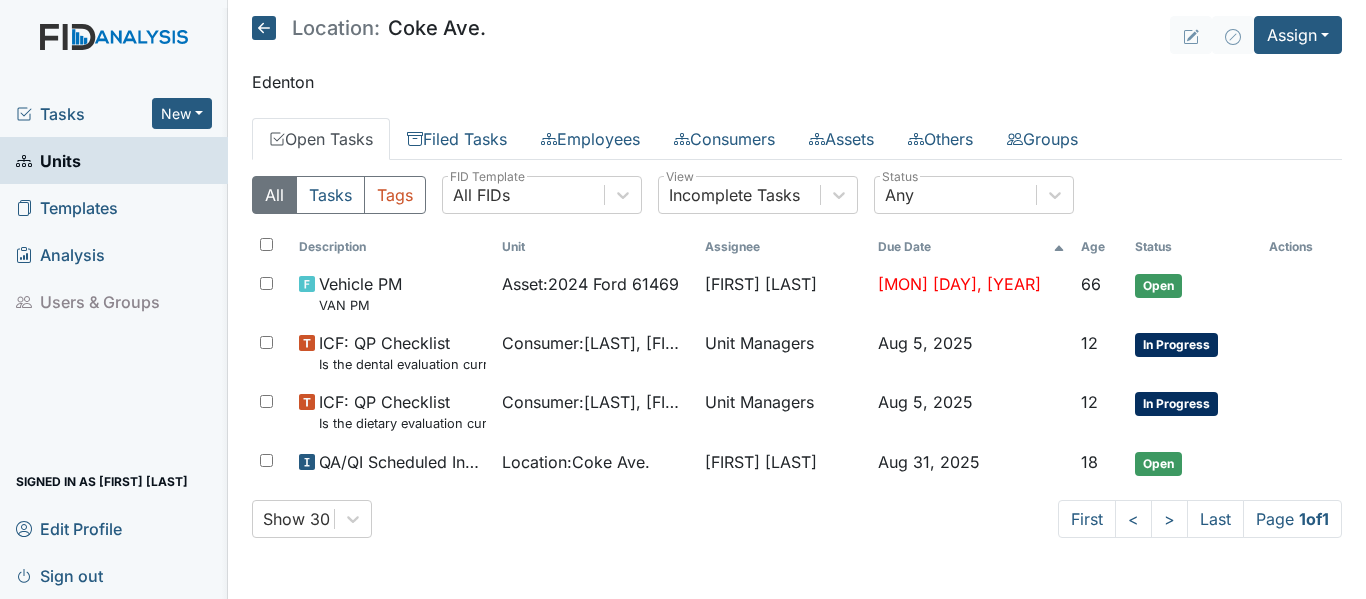 click 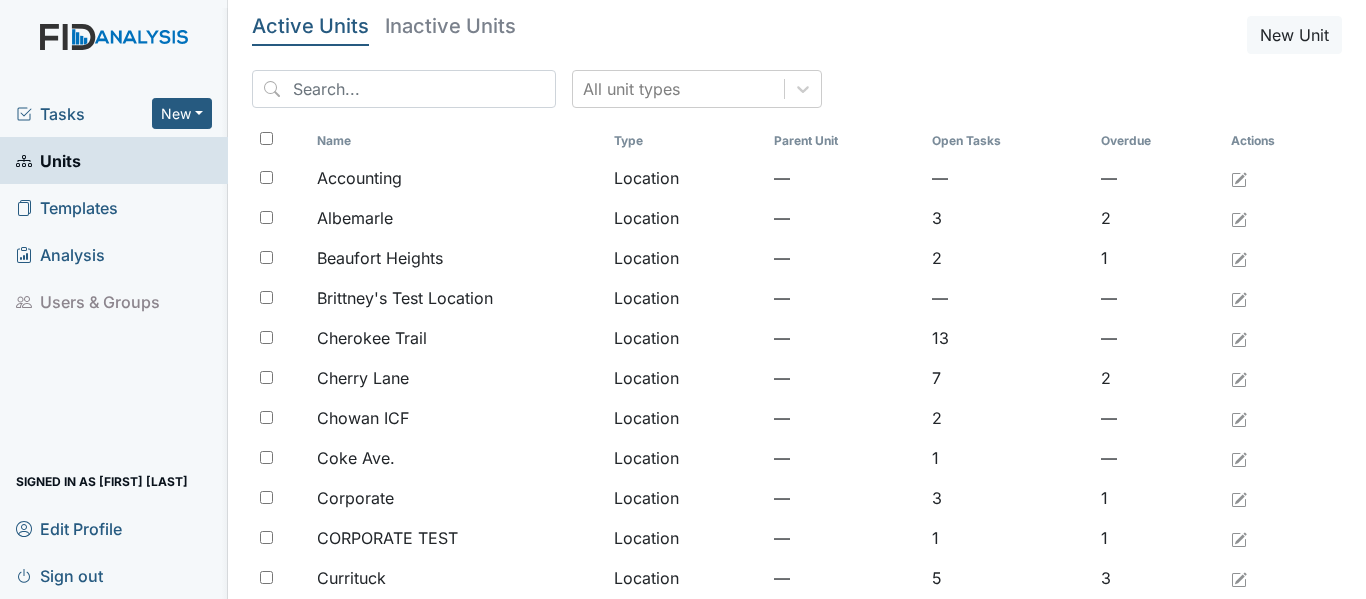 scroll, scrollTop: 0, scrollLeft: 0, axis: both 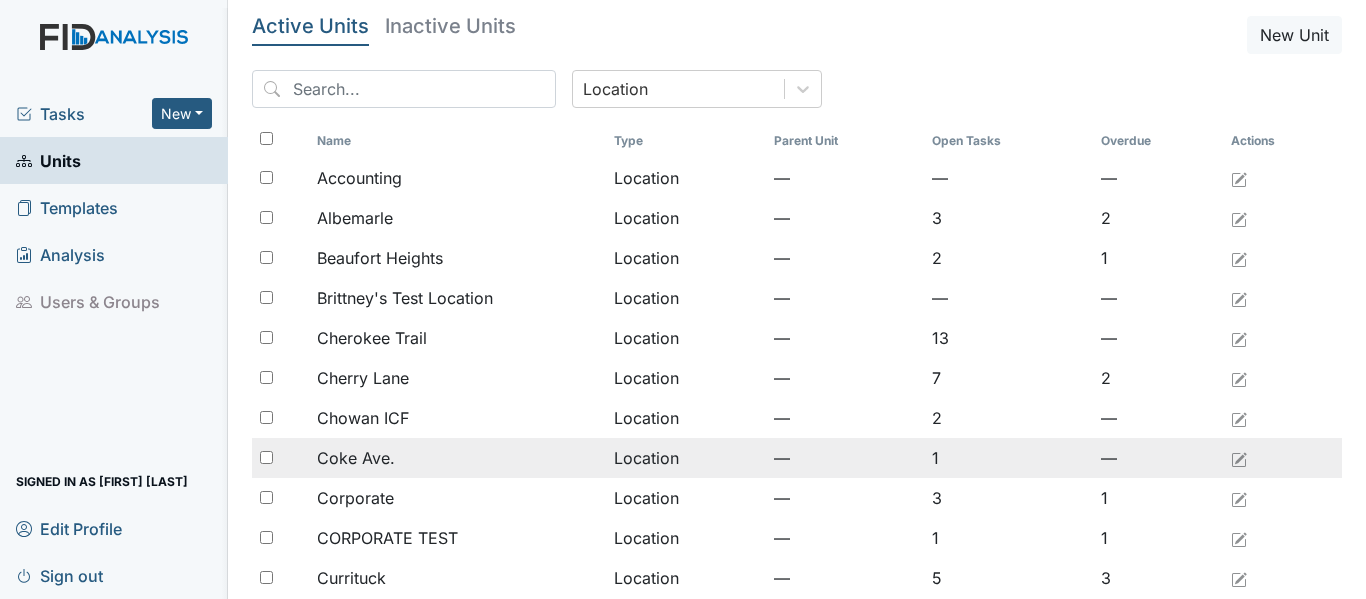click on "Coke Ave." at bounding box center (356, 458) 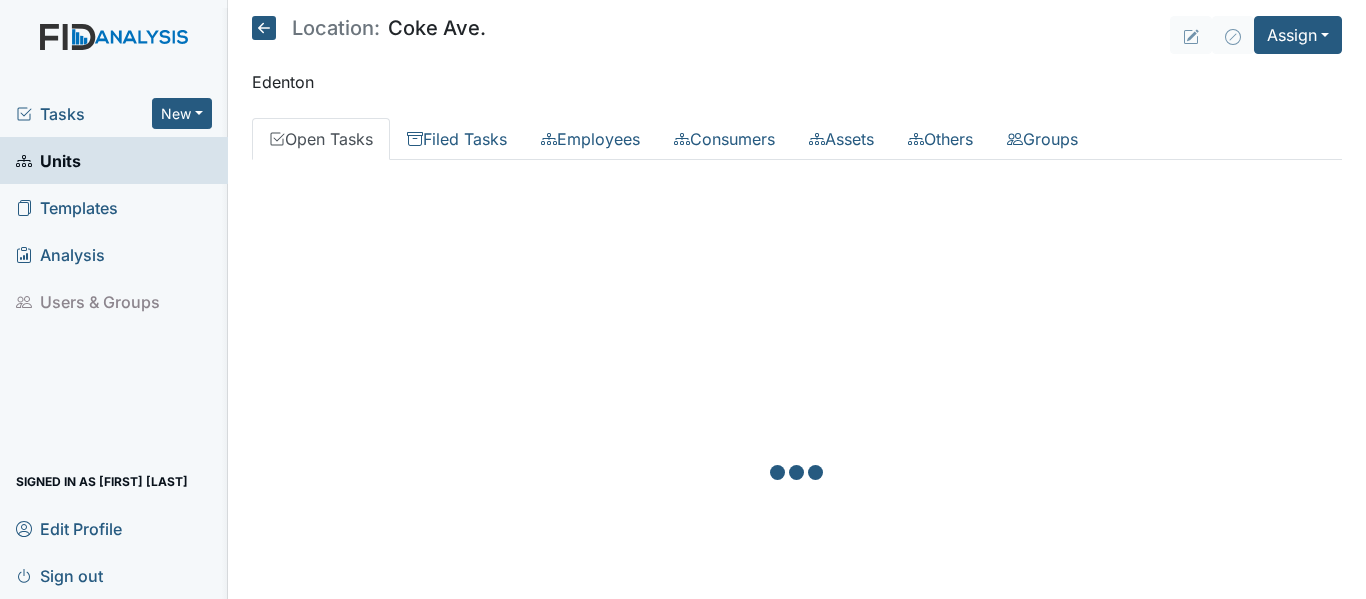scroll, scrollTop: 0, scrollLeft: 0, axis: both 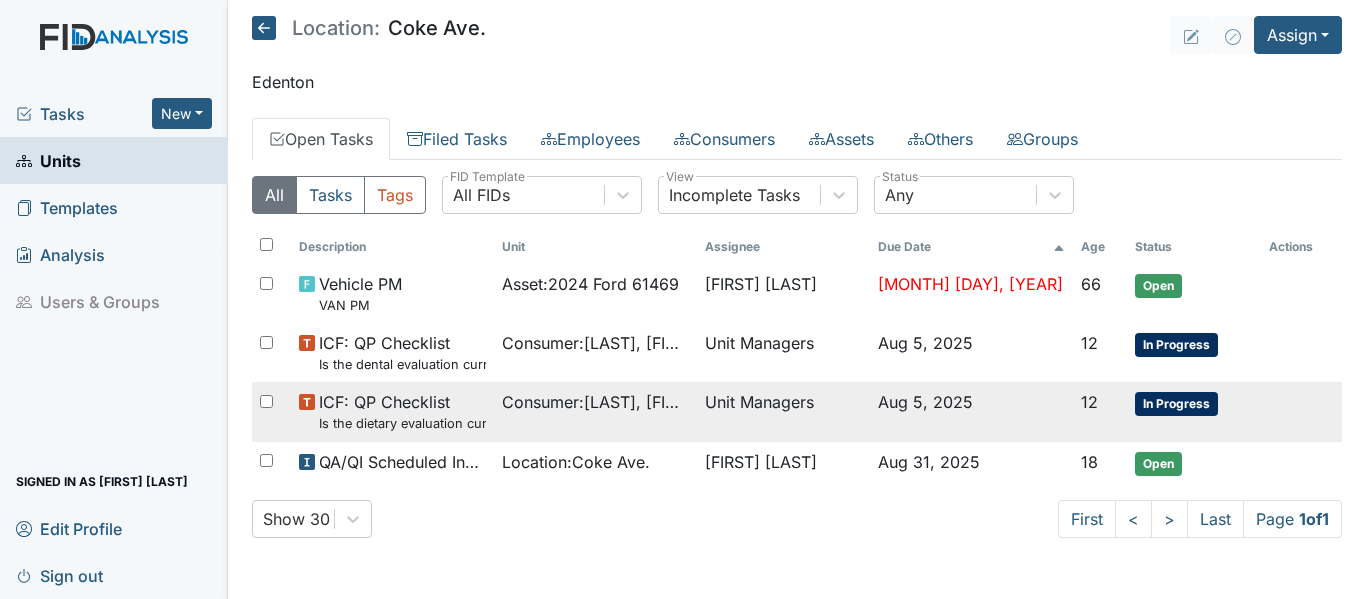 click on "ICF: QP Checklist Is the dietary evaluation current? (document the date in the comment section)" at bounding box center (402, 411) 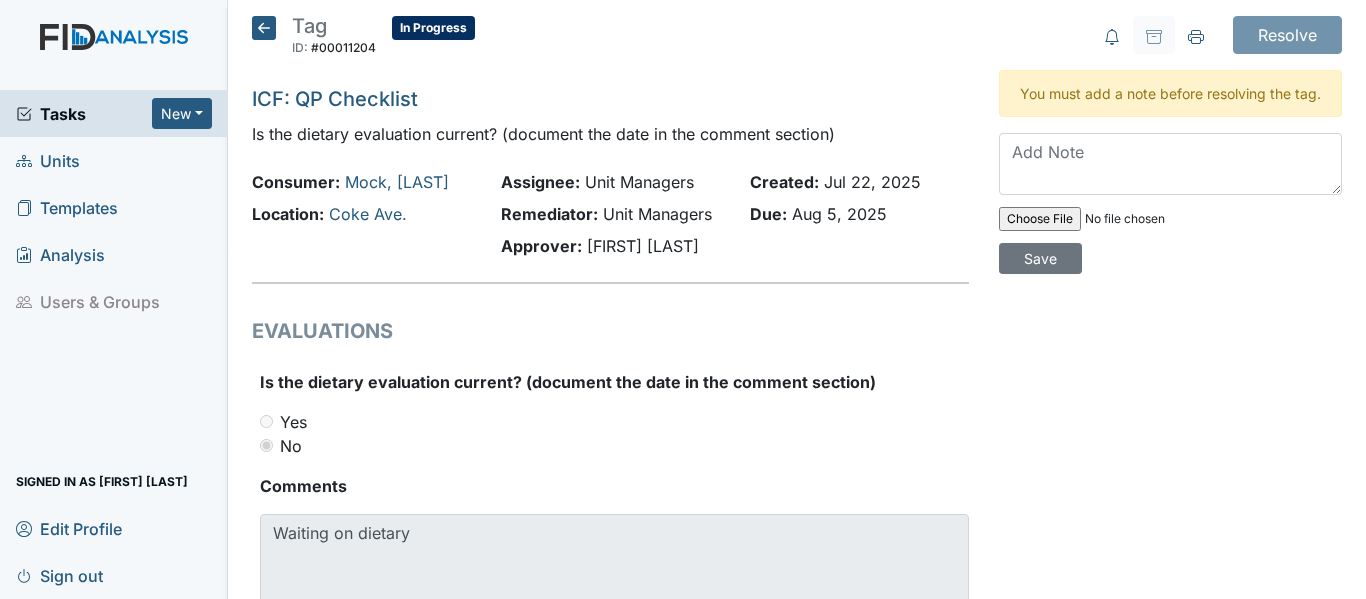 scroll, scrollTop: 0, scrollLeft: 0, axis: both 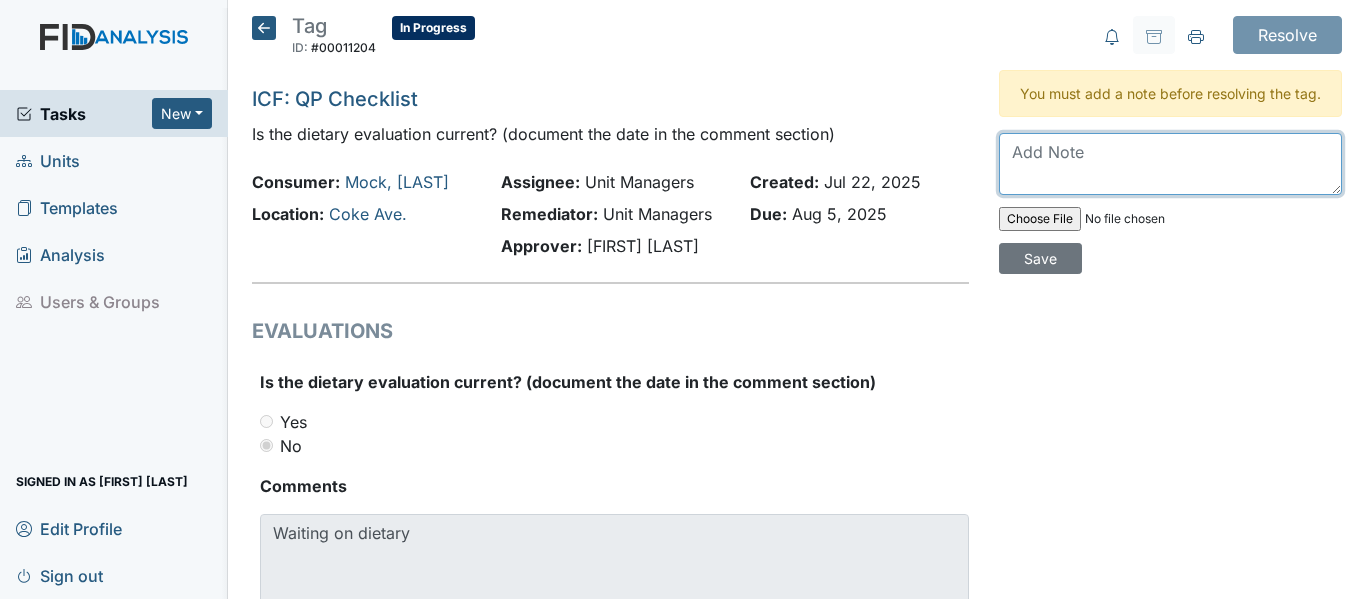 click at bounding box center (1170, 164) 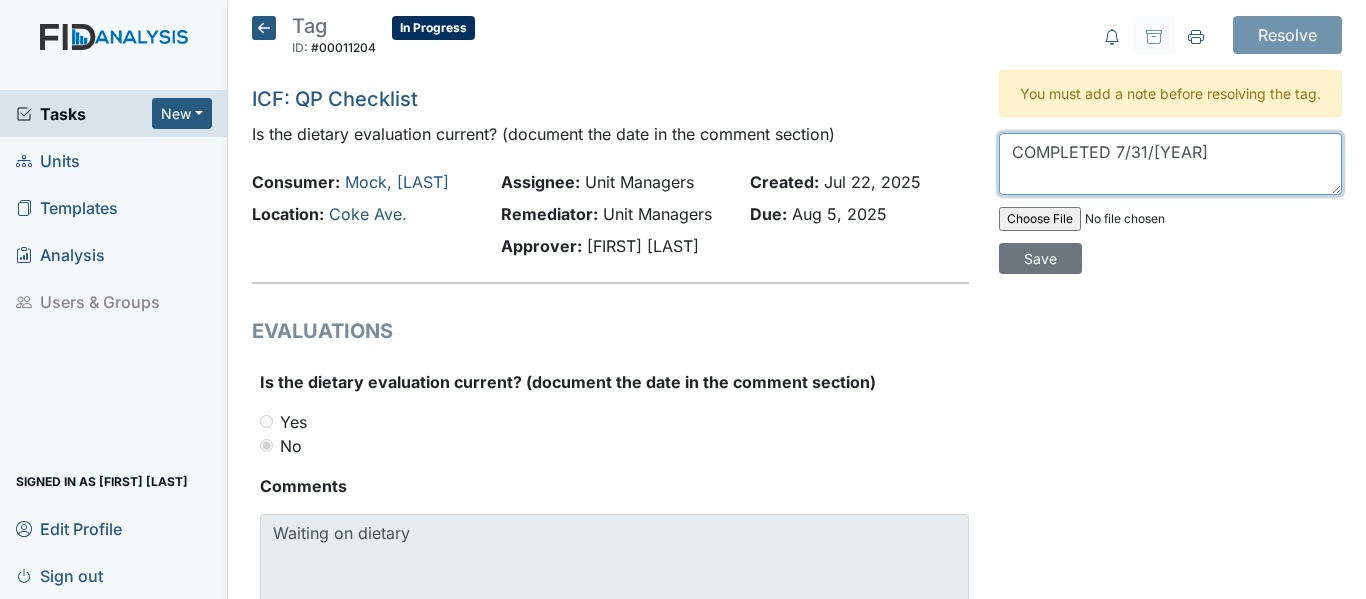 type on "COMPLETED 7/31/25" 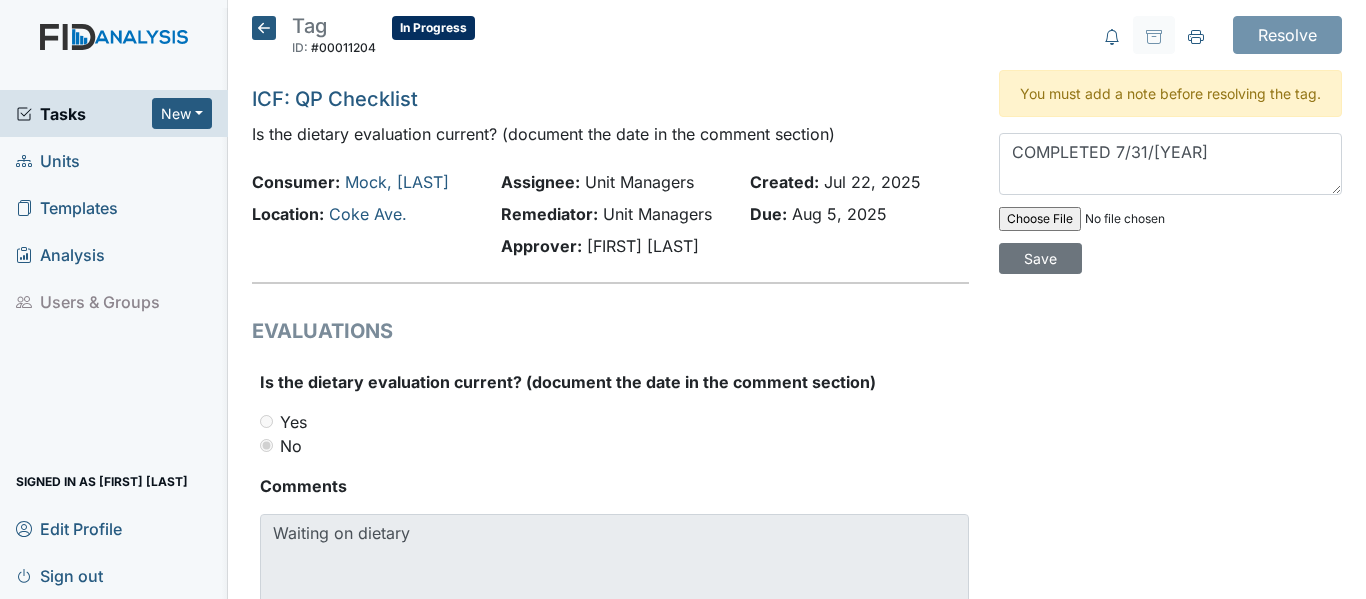 click at bounding box center (1135, 219) 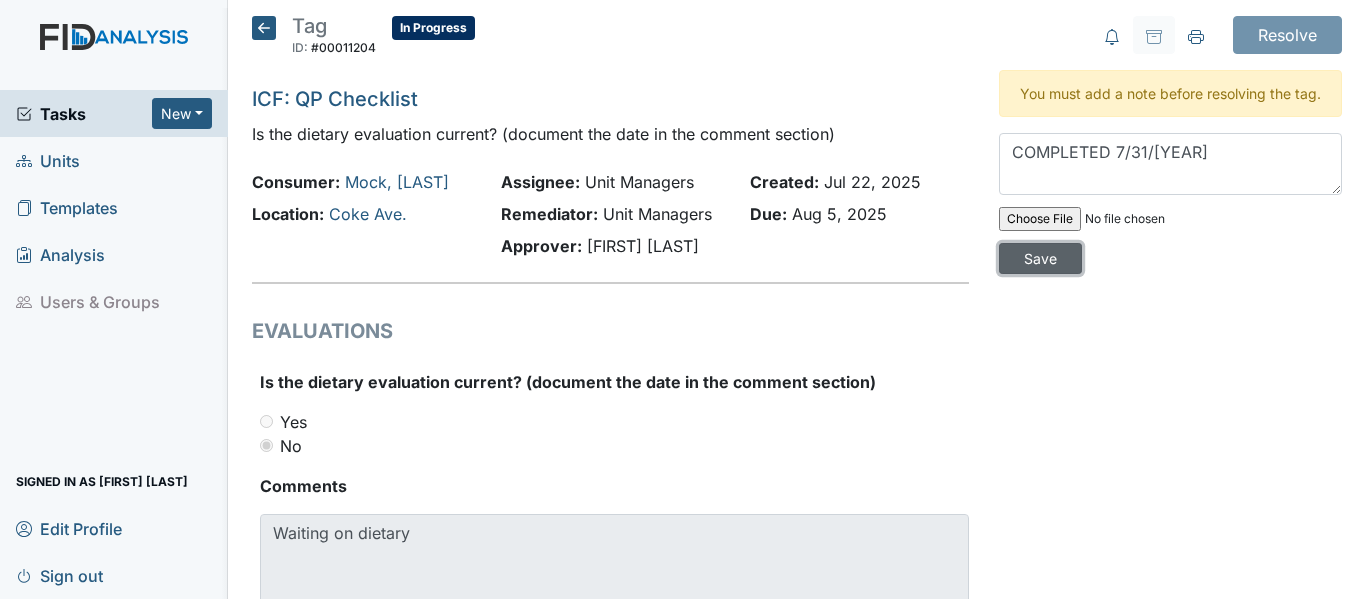 click on "Save" at bounding box center [1040, 258] 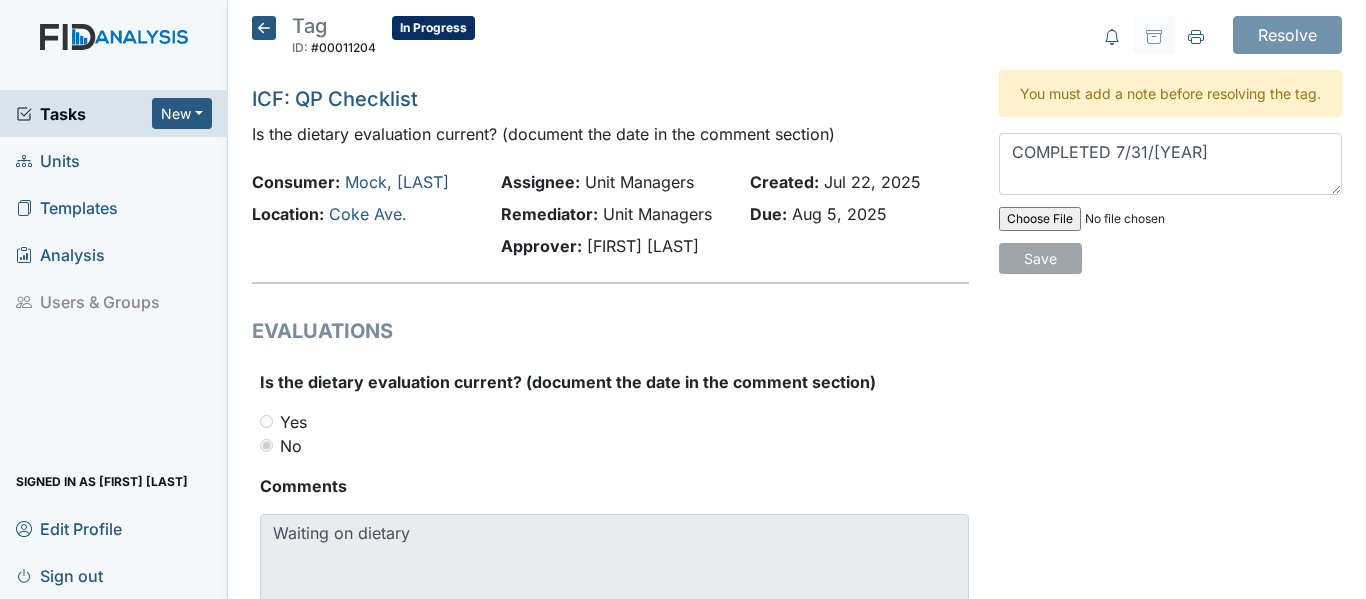 type 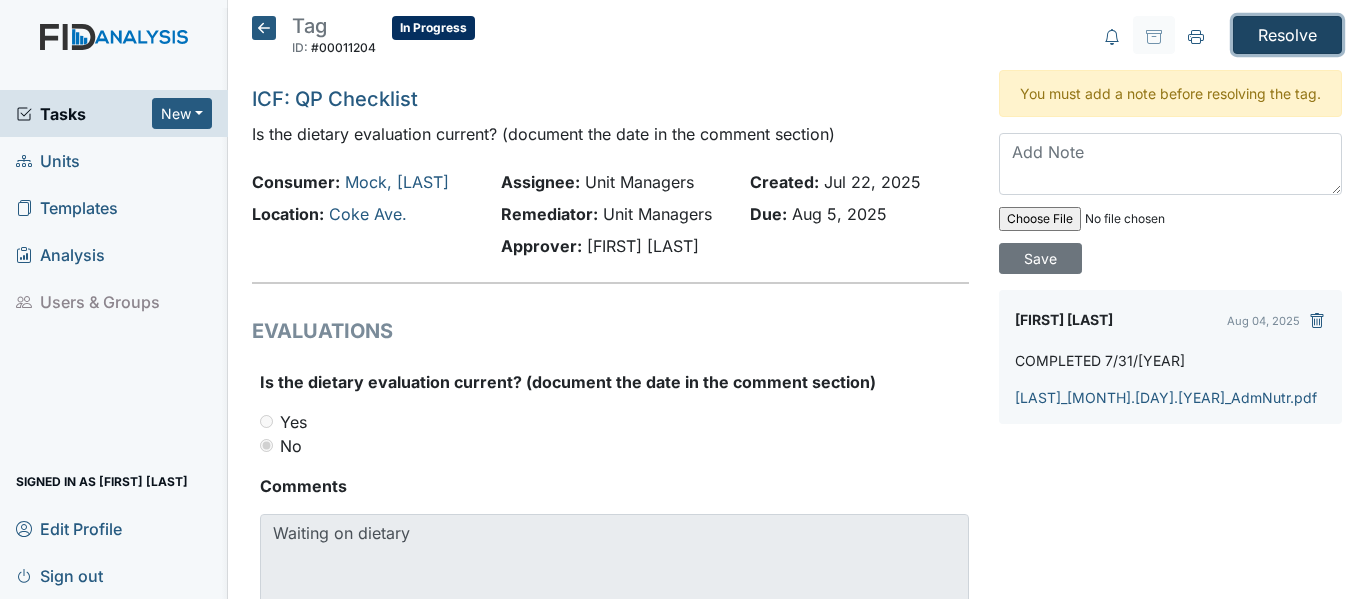 click on "Resolve" at bounding box center [1287, 35] 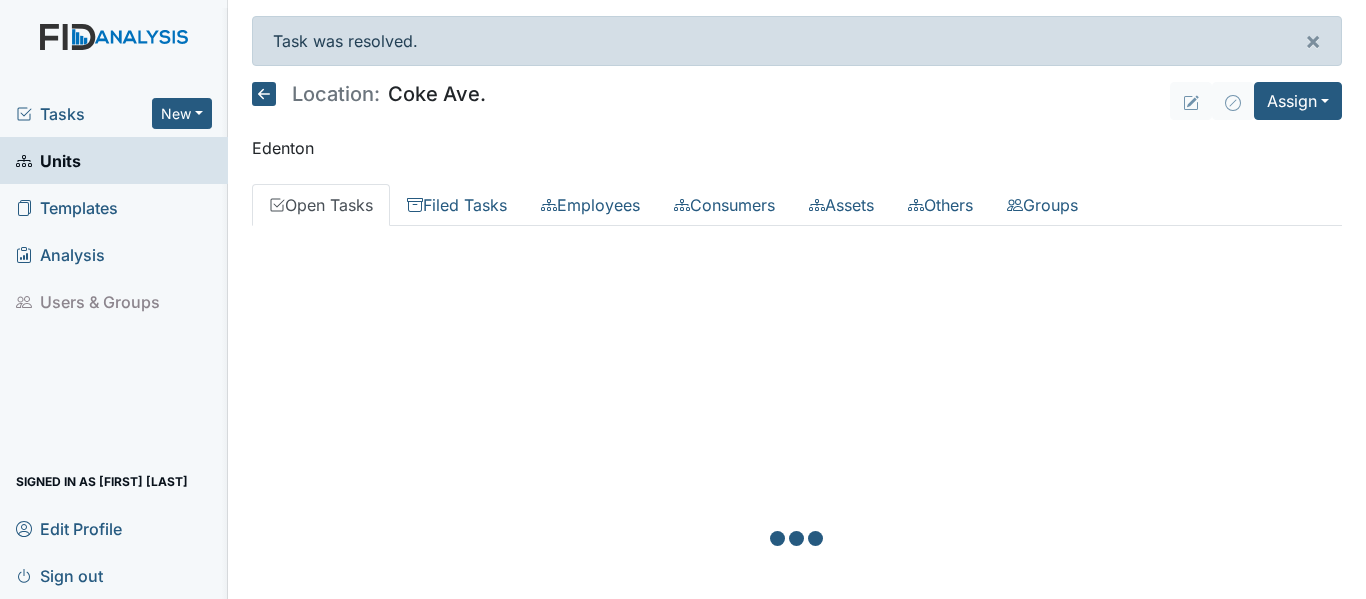 scroll, scrollTop: 0, scrollLeft: 0, axis: both 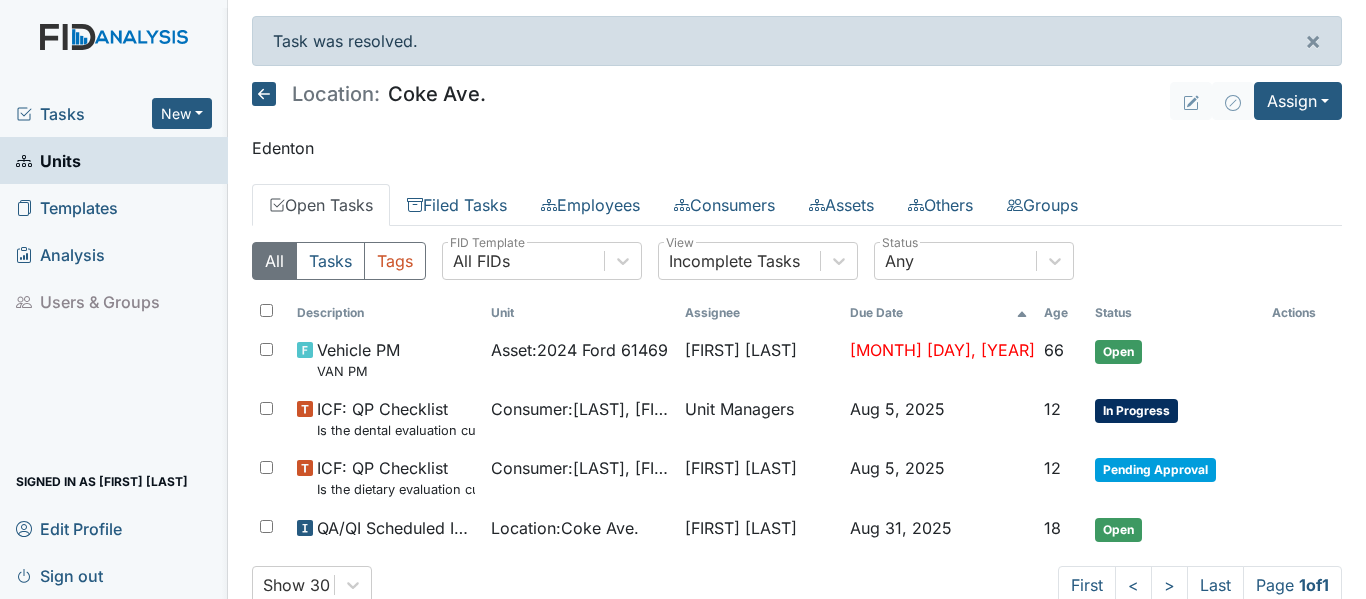 click on "Tasks" at bounding box center [84, 114] 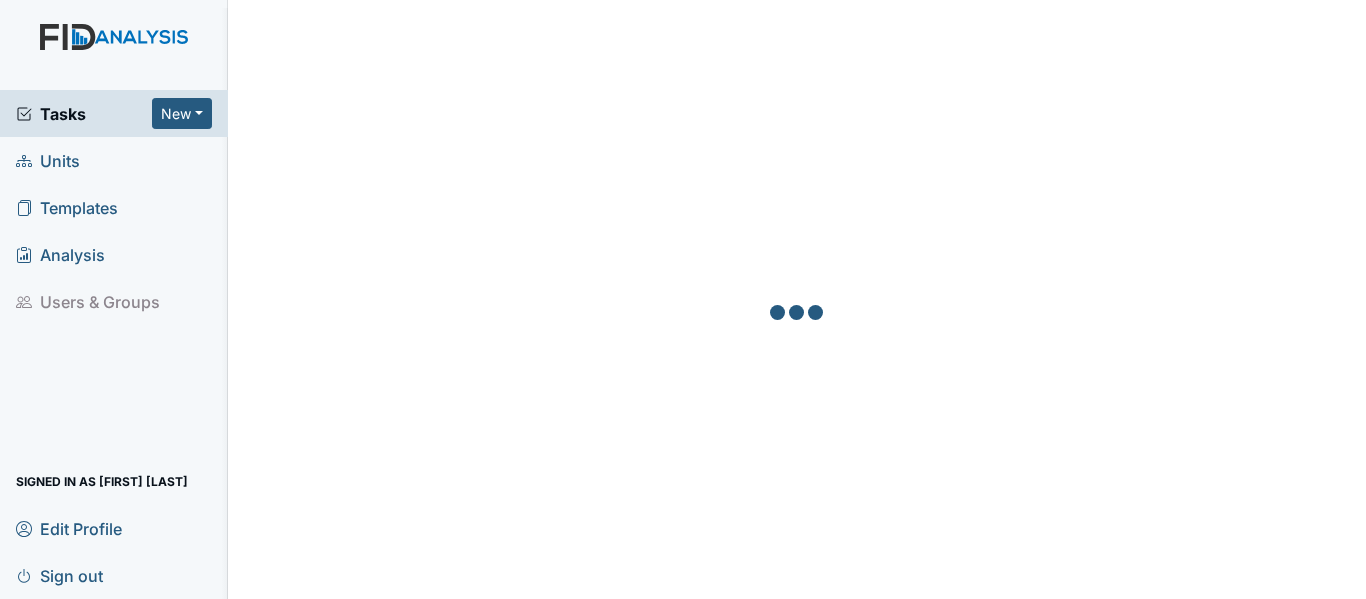 scroll, scrollTop: 0, scrollLeft: 0, axis: both 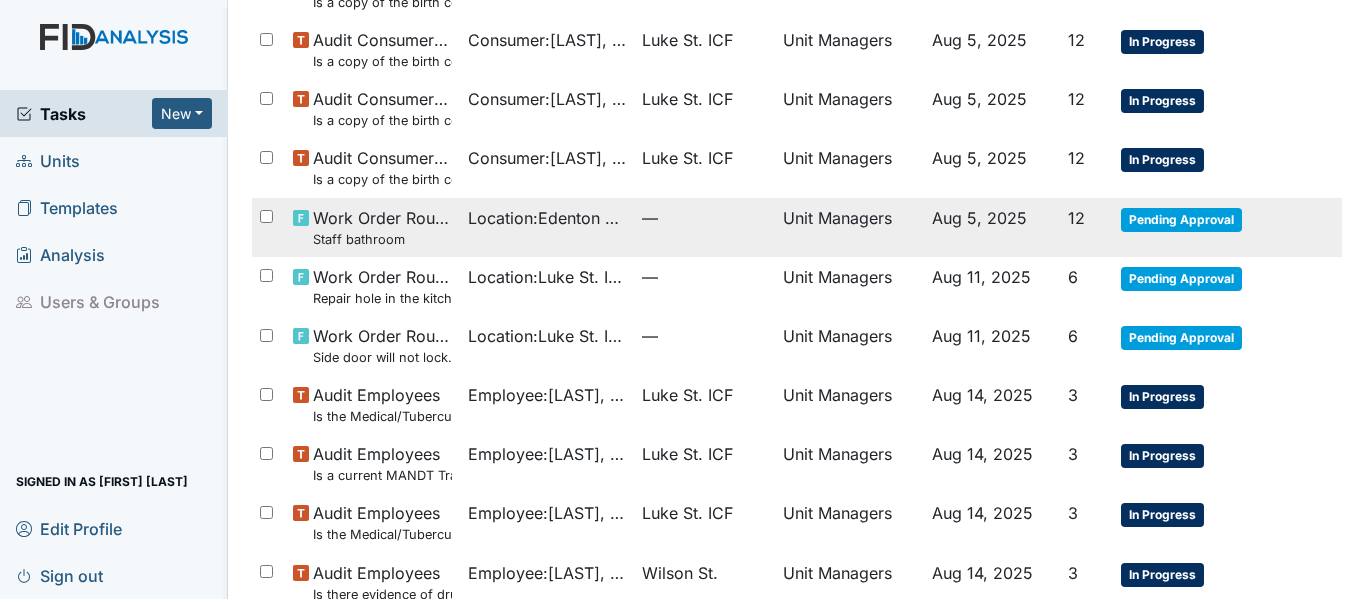 click on "Location : Edenton DP" at bounding box center (547, 218) 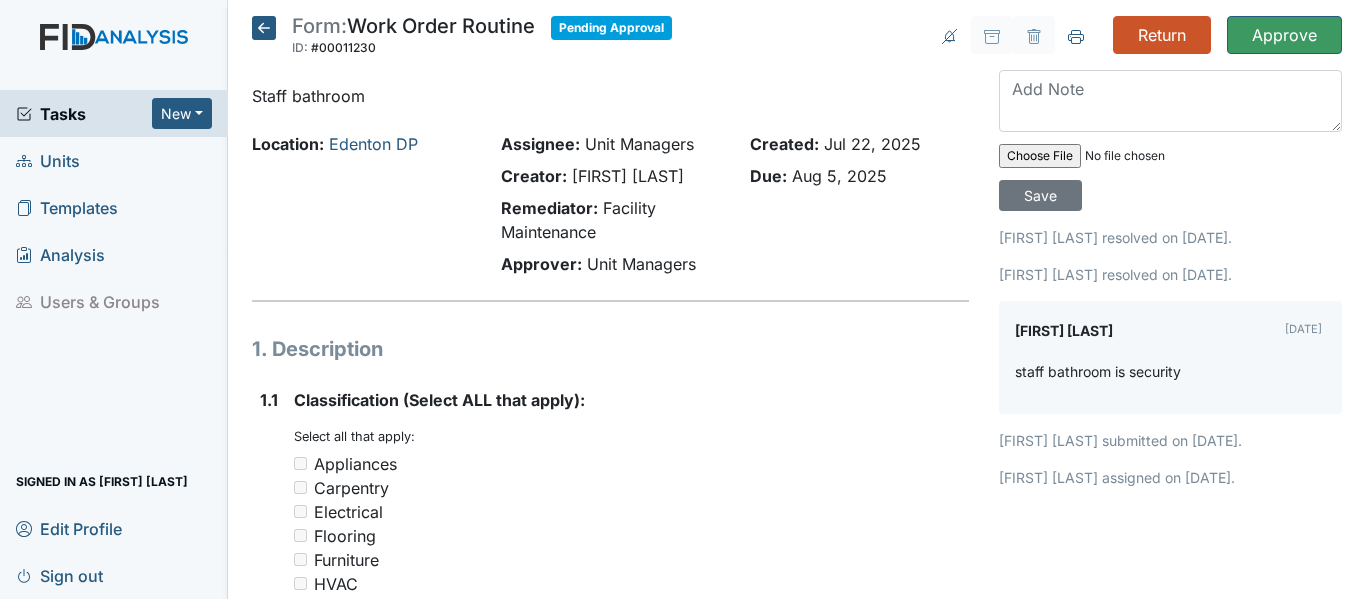 scroll, scrollTop: 0, scrollLeft: 0, axis: both 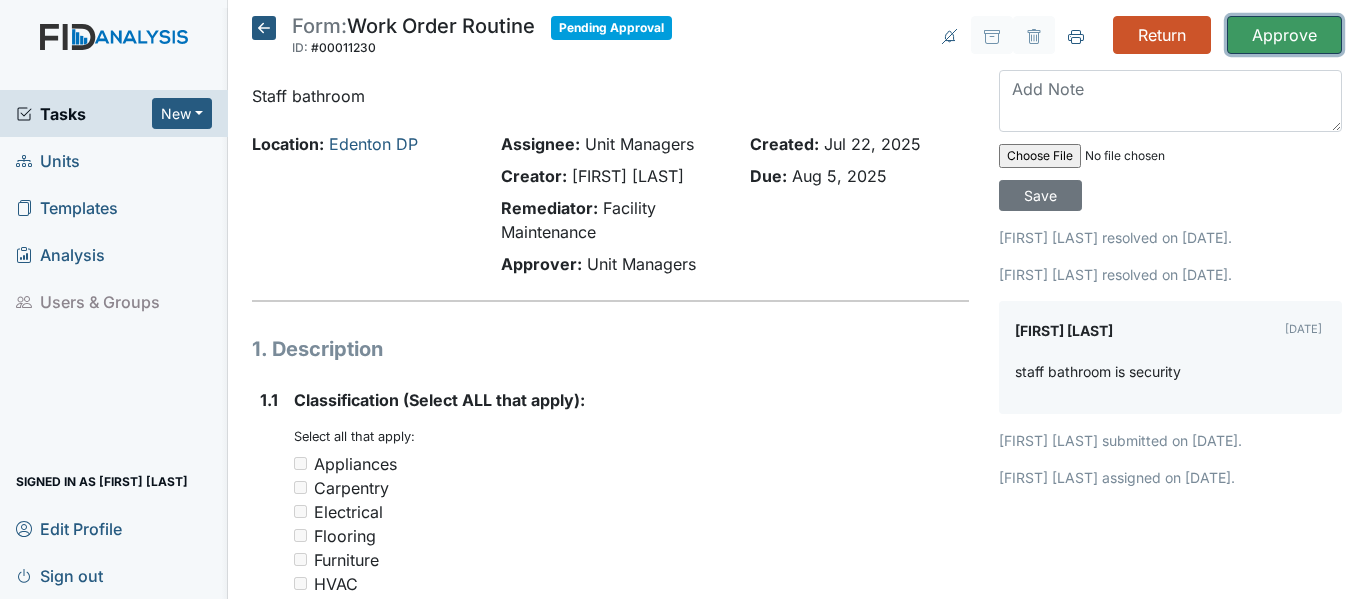 click on "Approve" at bounding box center [1284, 35] 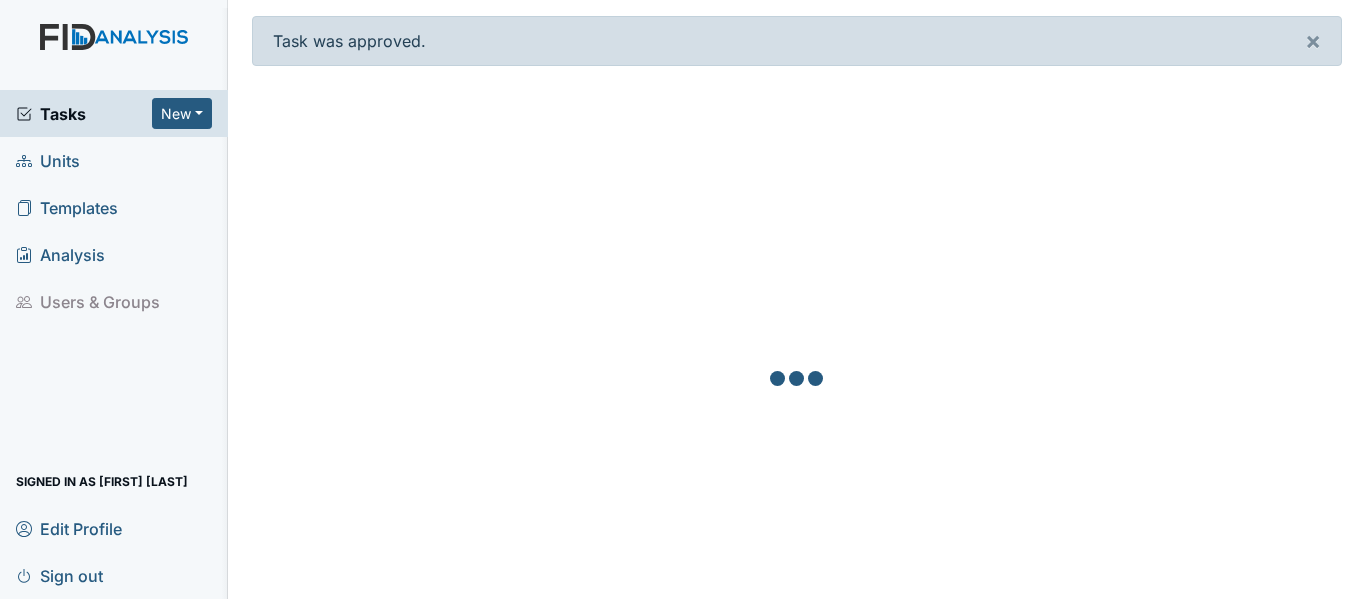 scroll, scrollTop: 0, scrollLeft: 0, axis: both 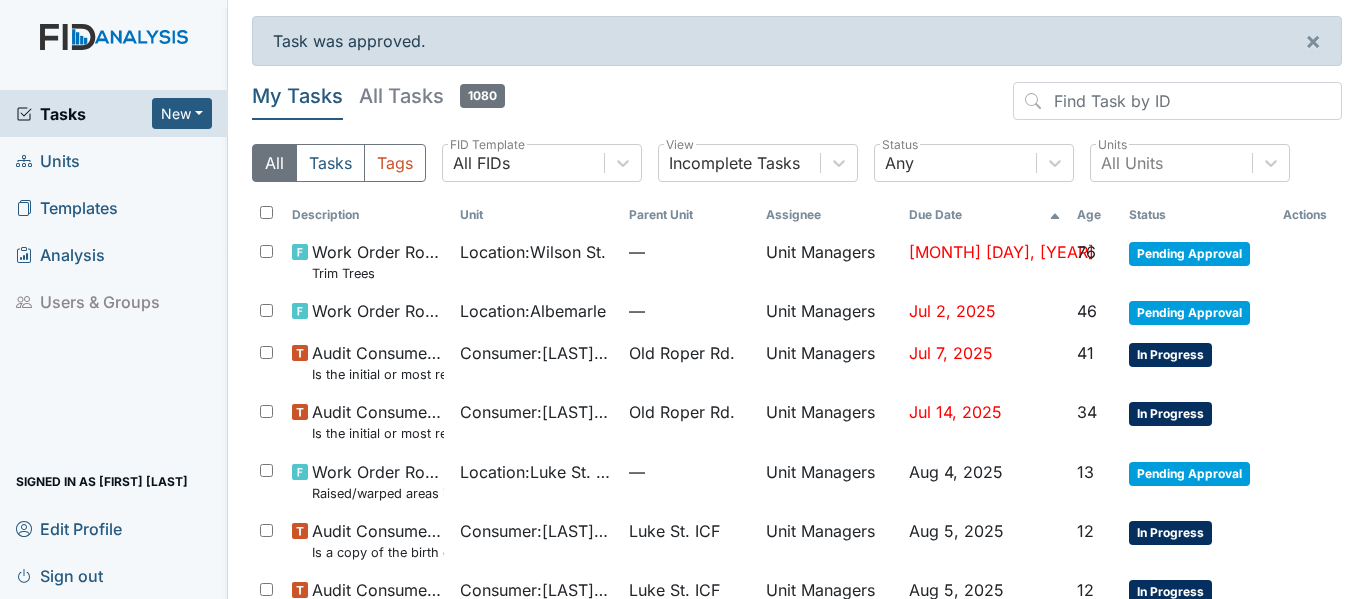 click on "Units" at bounding box center [48, 160] 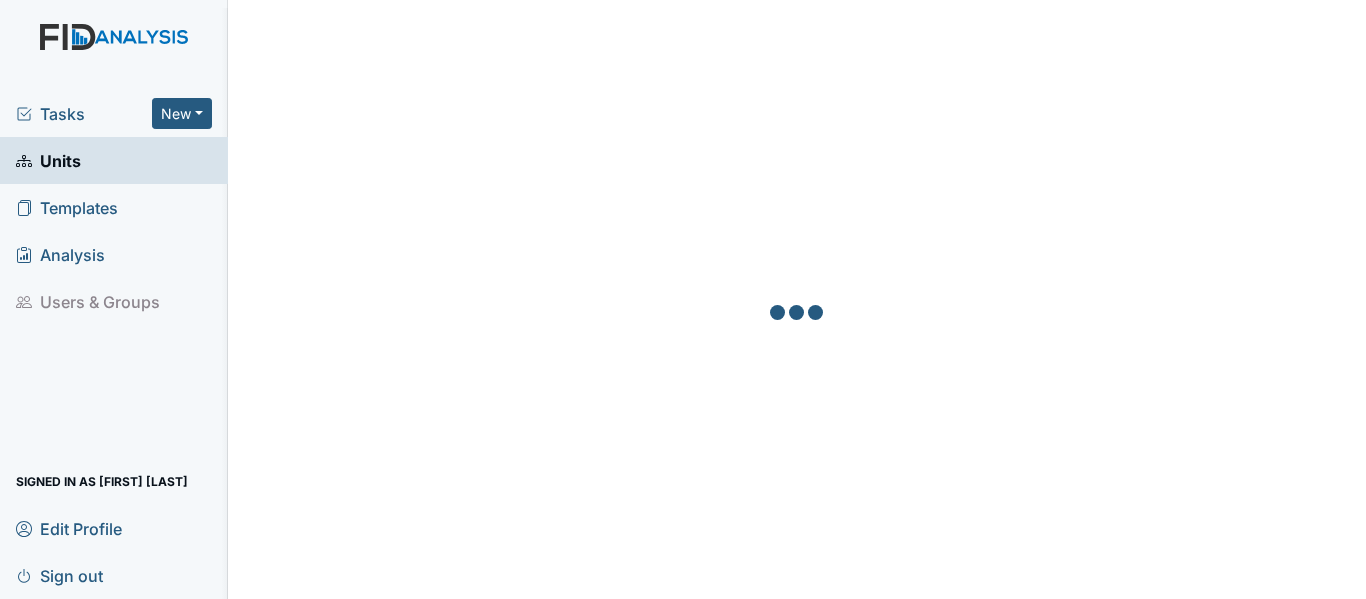 scroll, scrollTop: 0, scrollLeft: 0, axis: both 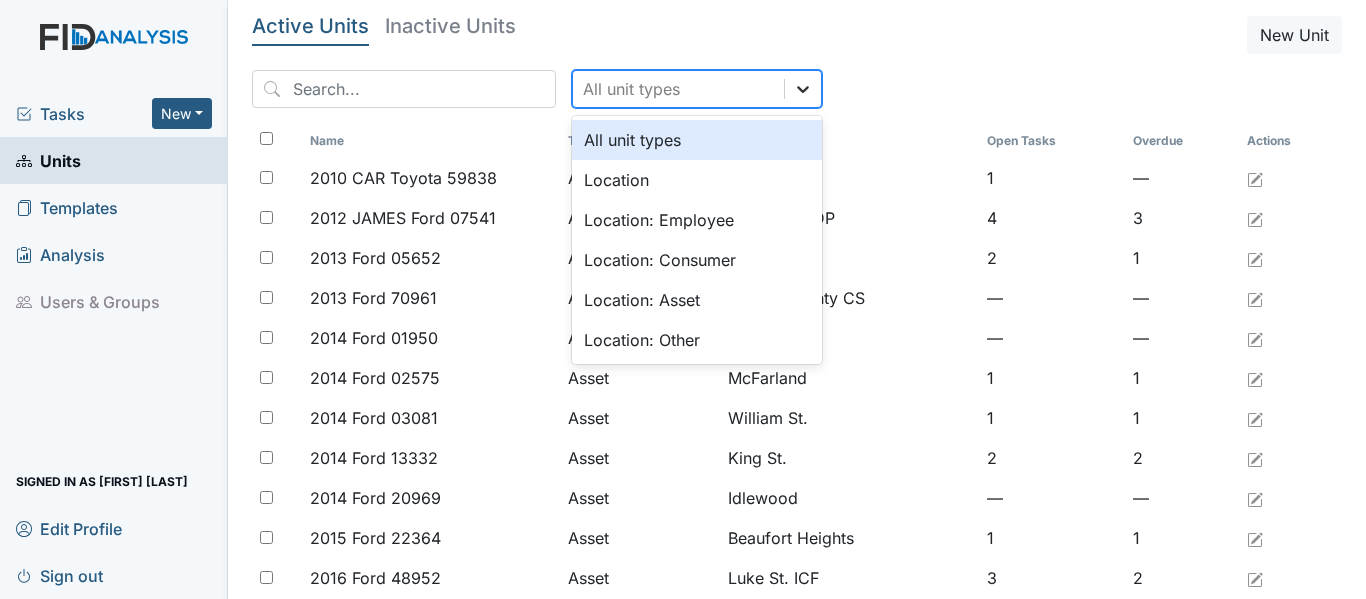 click 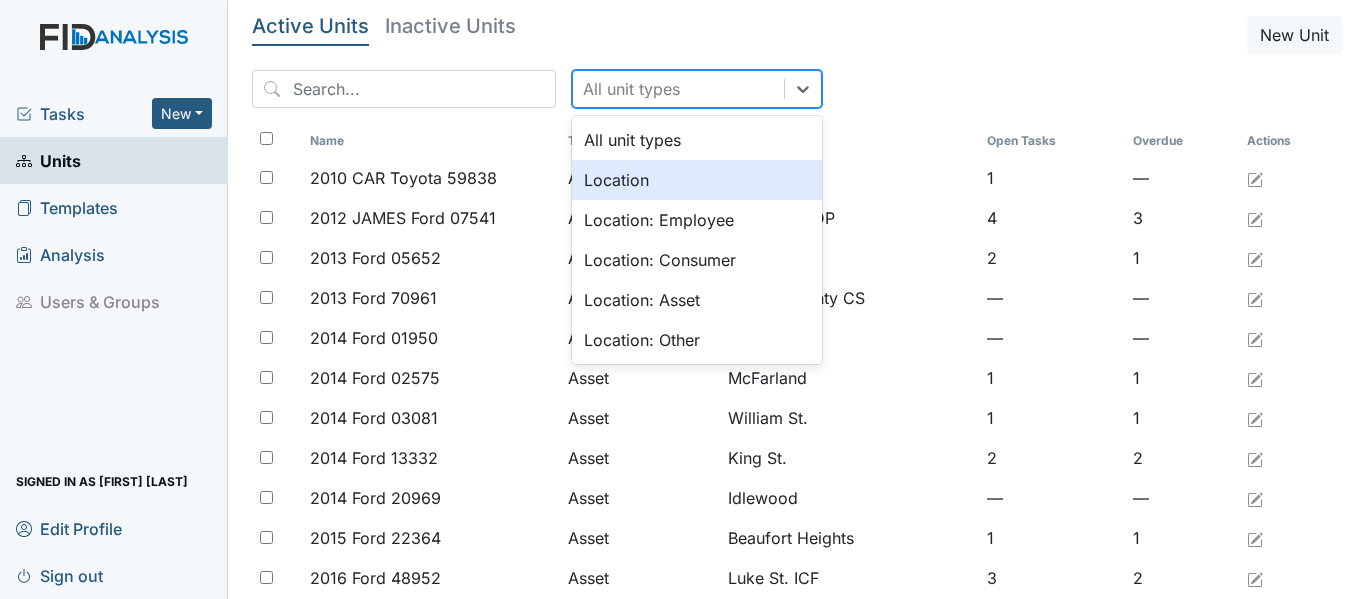 click on "Location" at bounding box center [697, 180] 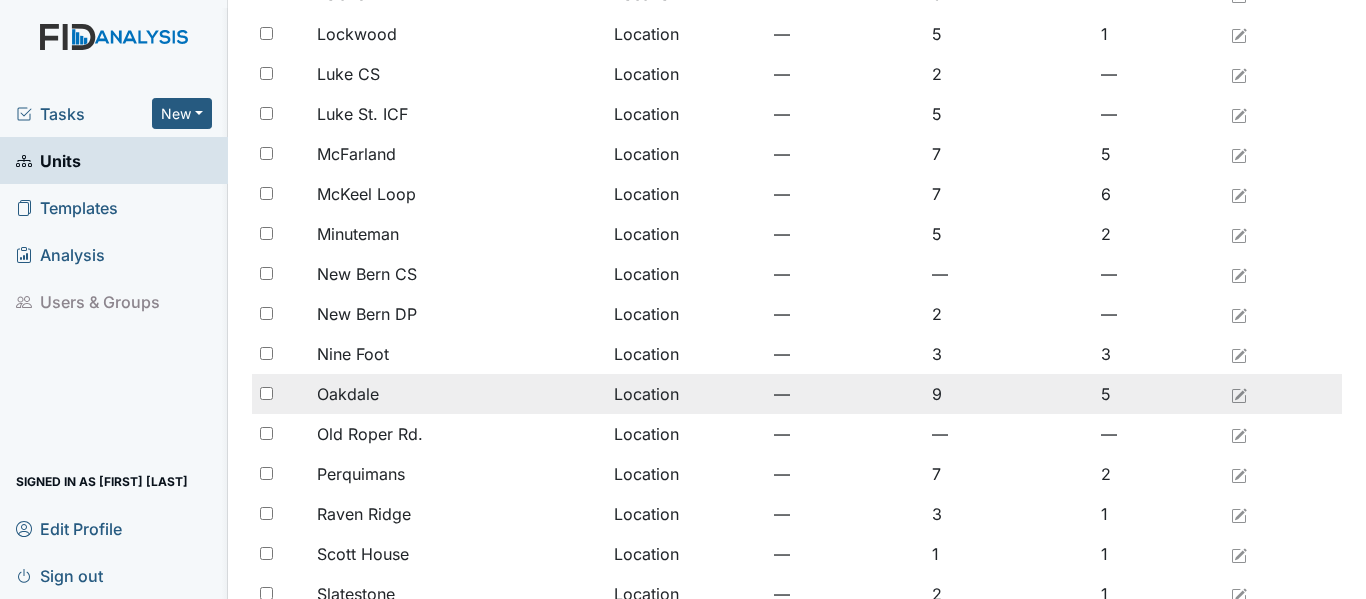 scroll, scrollTop: 1300, scrollLeft: 0, axis: vertical 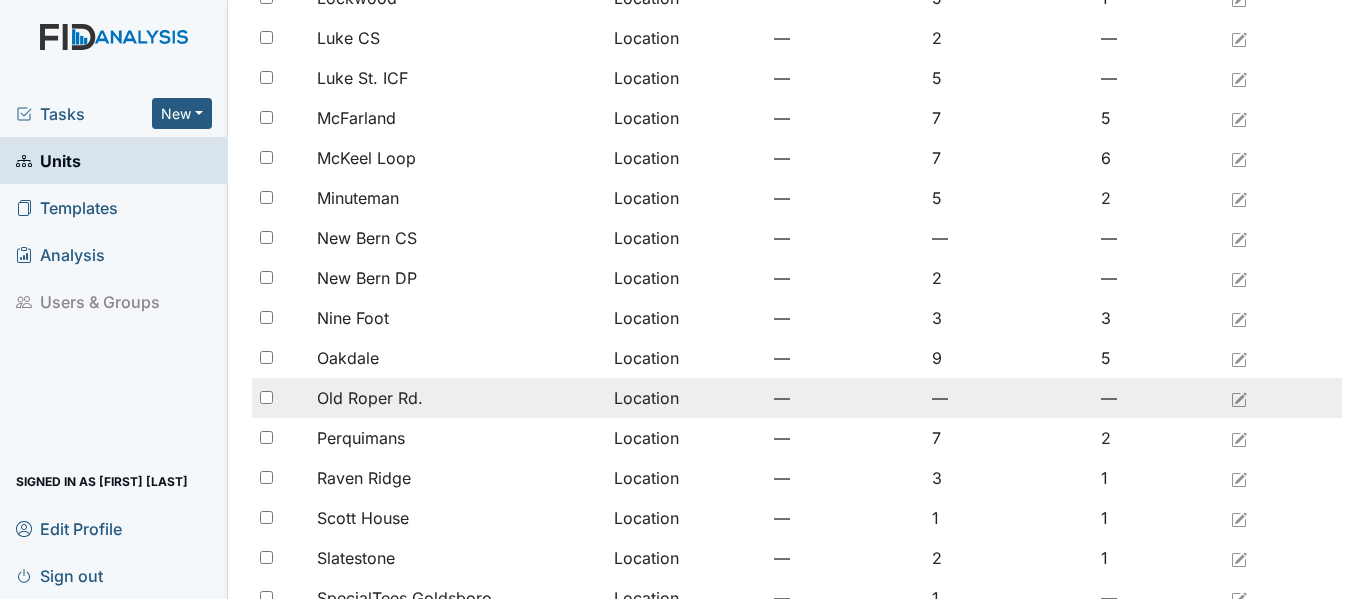 click on "Old Roper Rd." at bounding box center (370, 398) 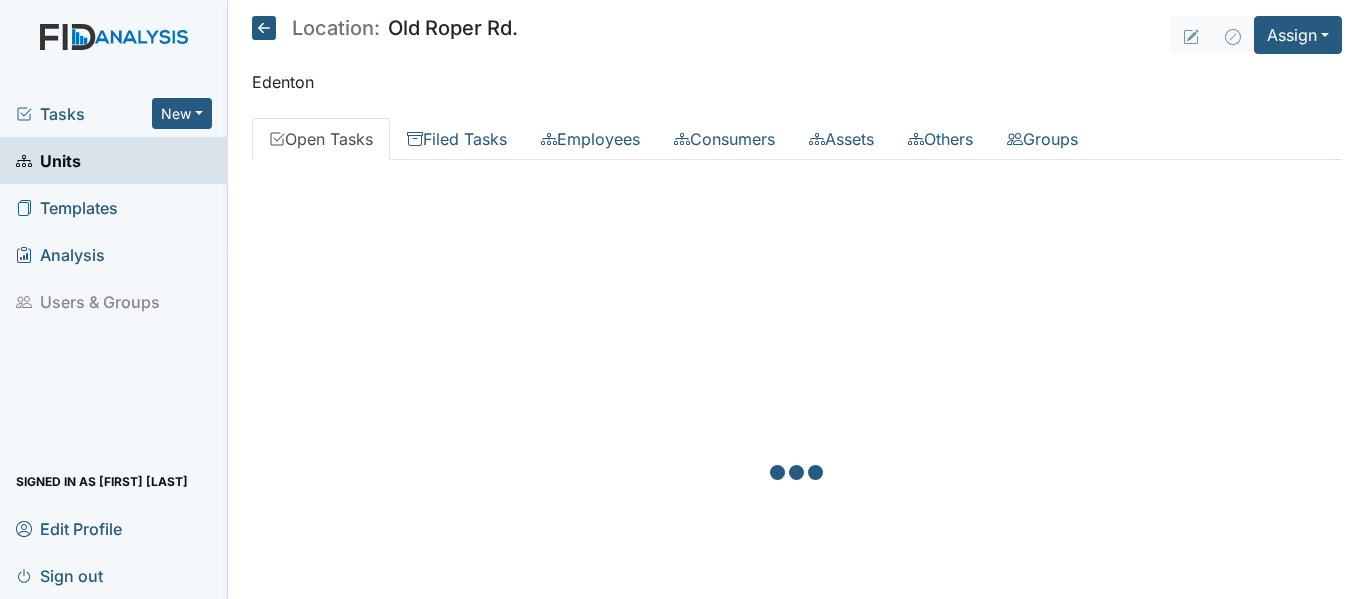 scroll, scrollTop: 0, scrollLeft: 0, axis: both 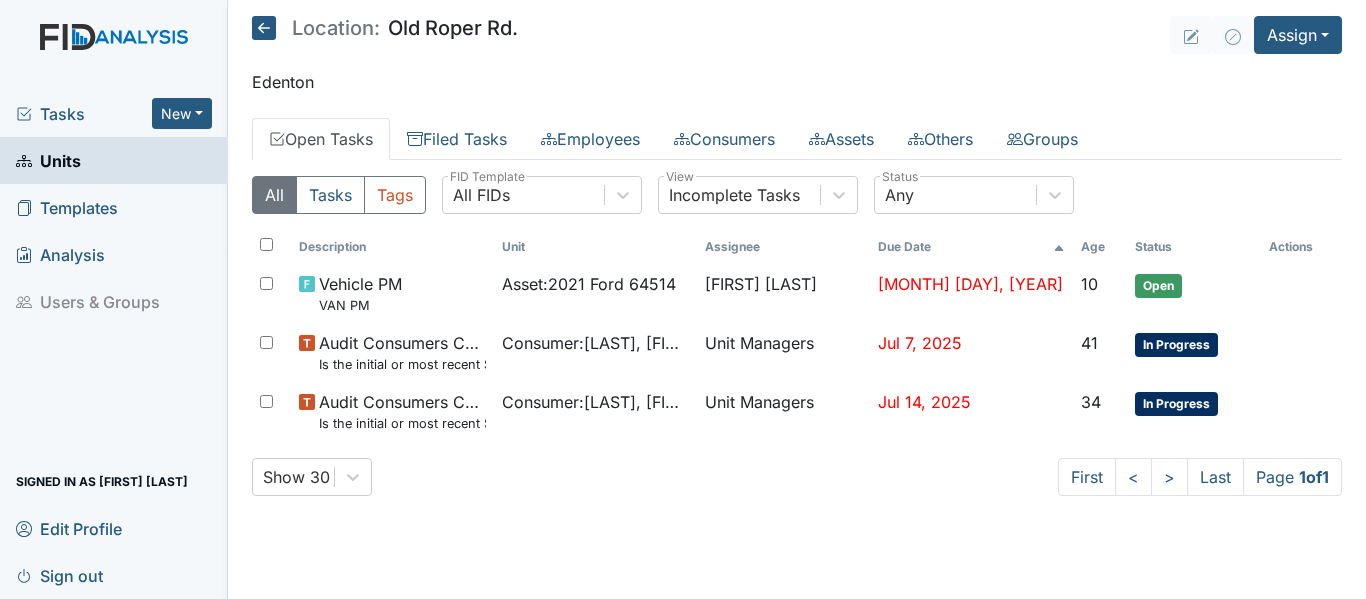 click 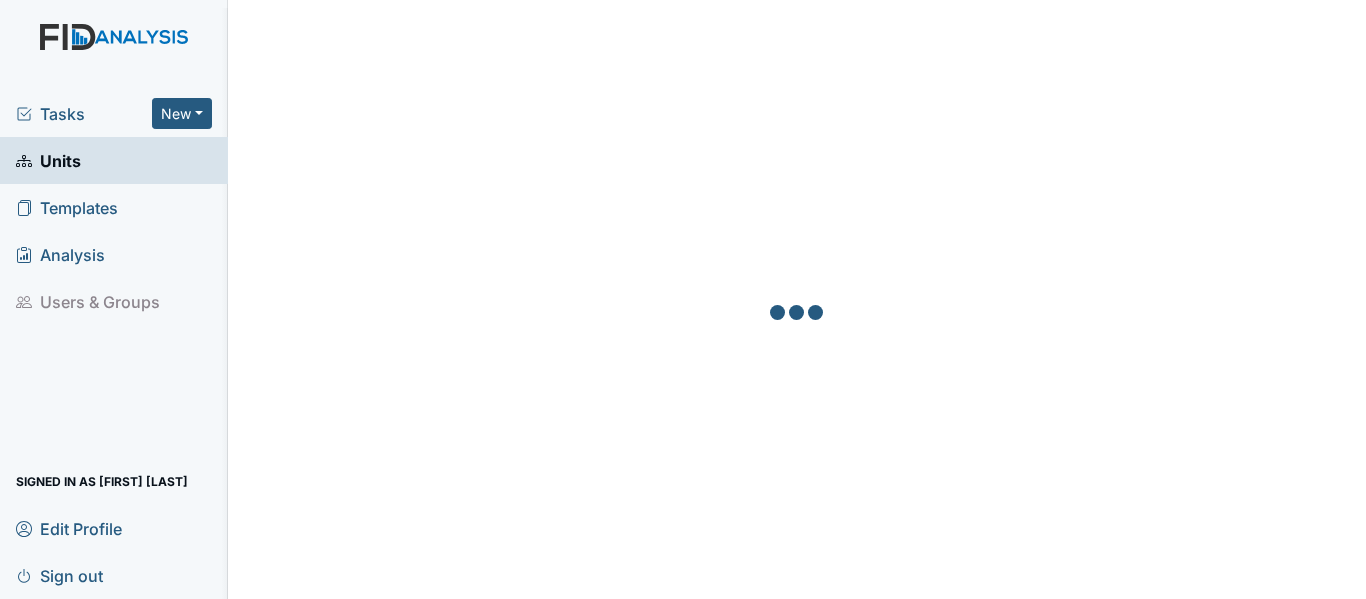 scroll, scrollTop: 0, scrollLeft: 0, axis: both 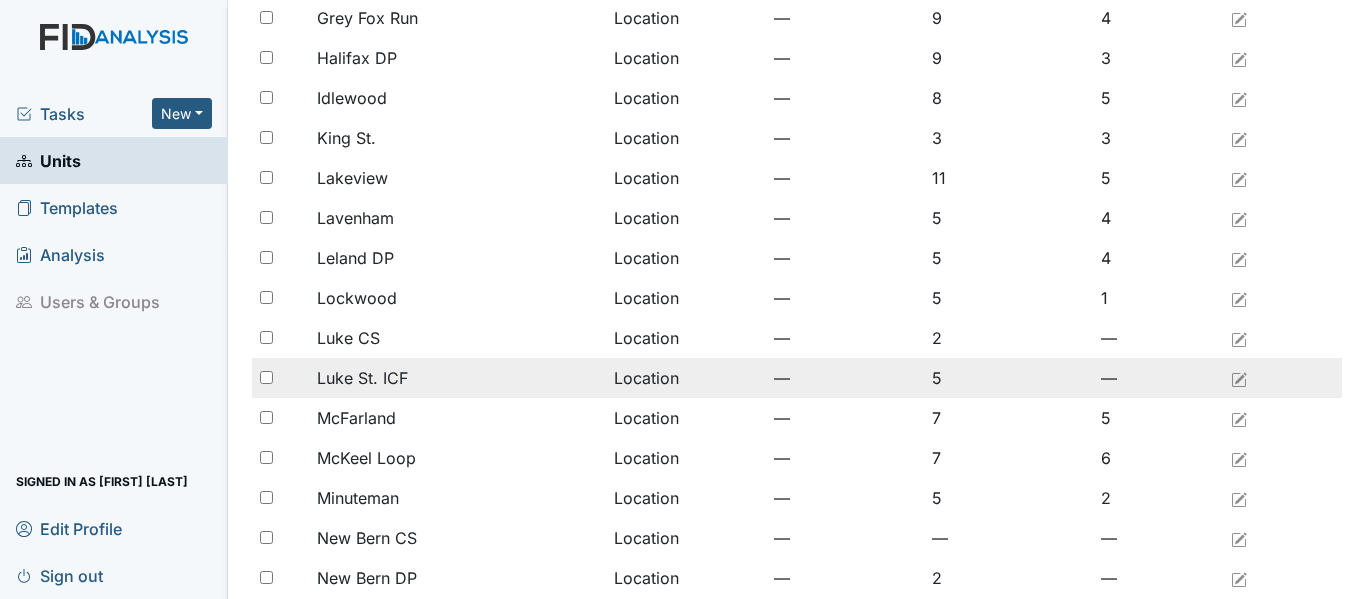 click on "Luke St. ICF" at bounding box center (362, 378) 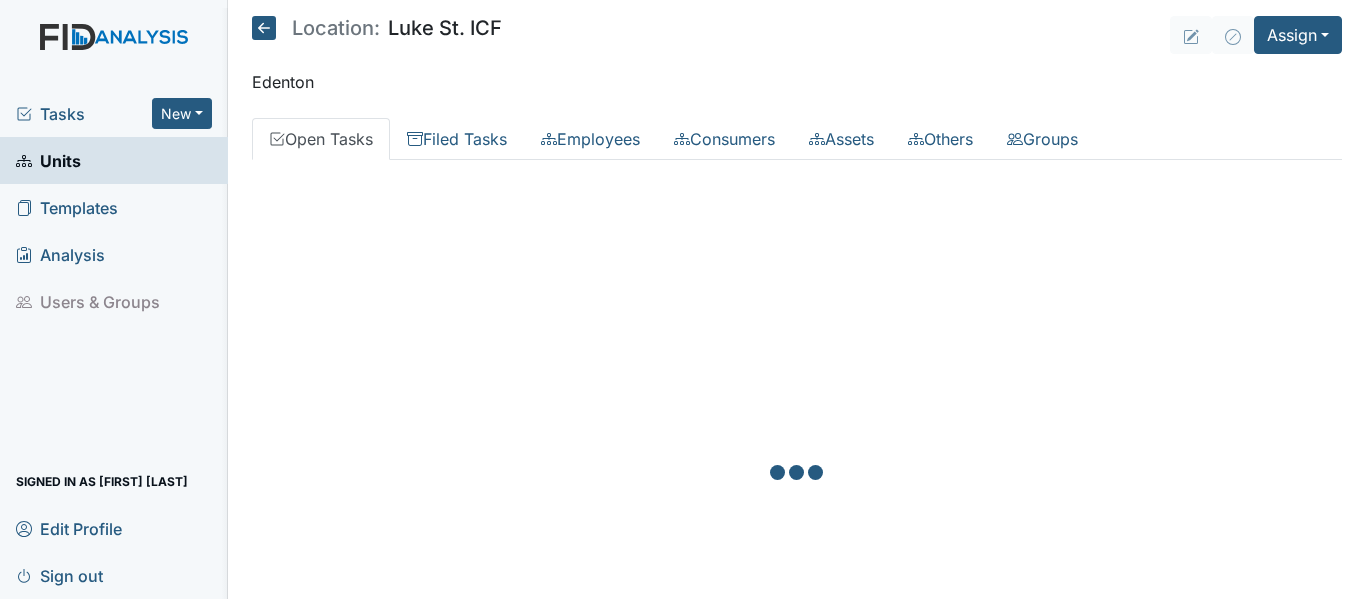 scroll, scrollTop: 0, scrollLeft: 0, axis: both 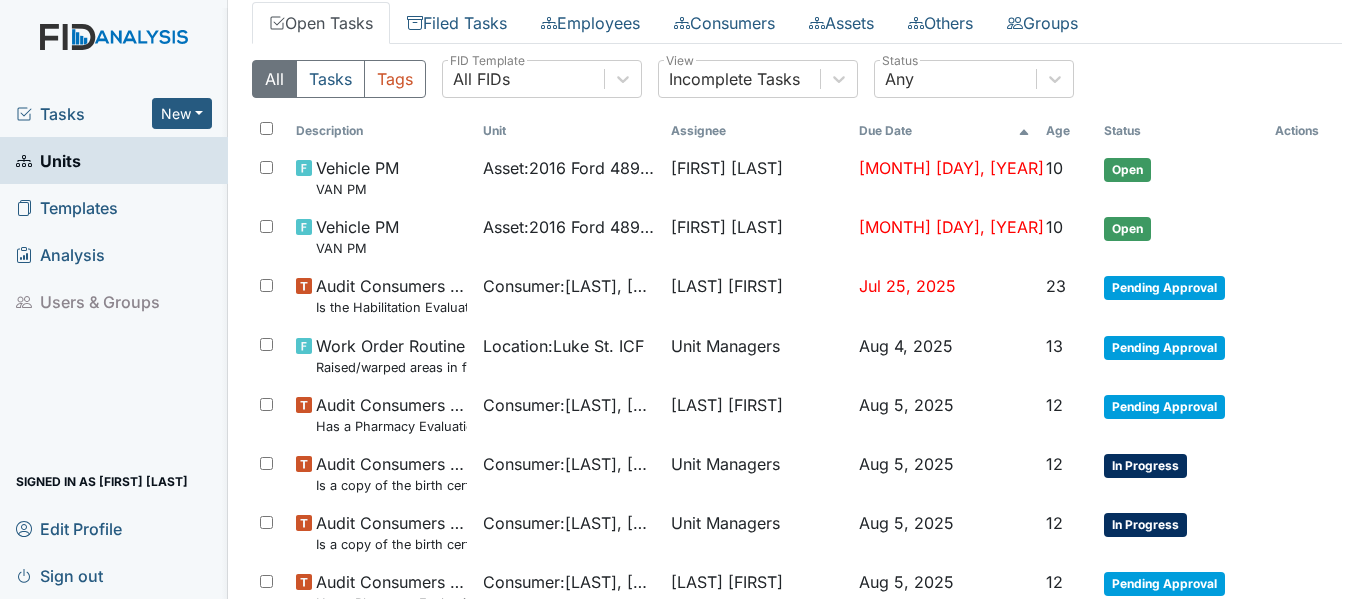 click on "Tasks" at bounding box center [84, 114] 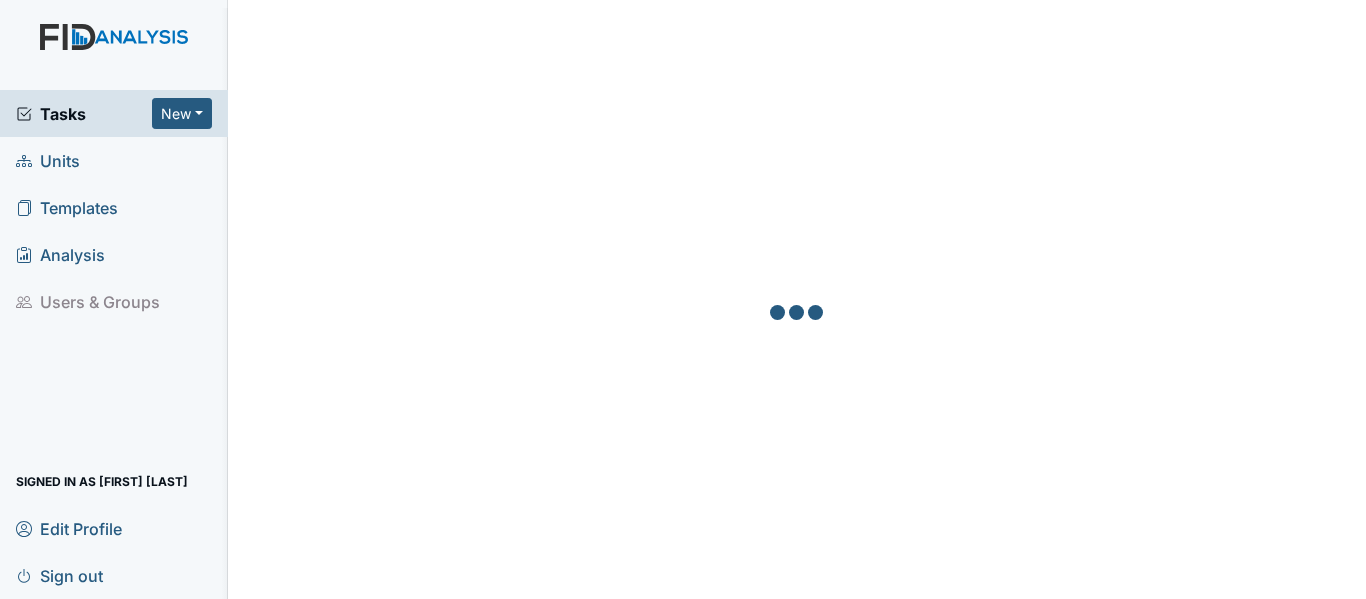 scroll, scrollTop: 0, scrollLeft: 0, axis: both 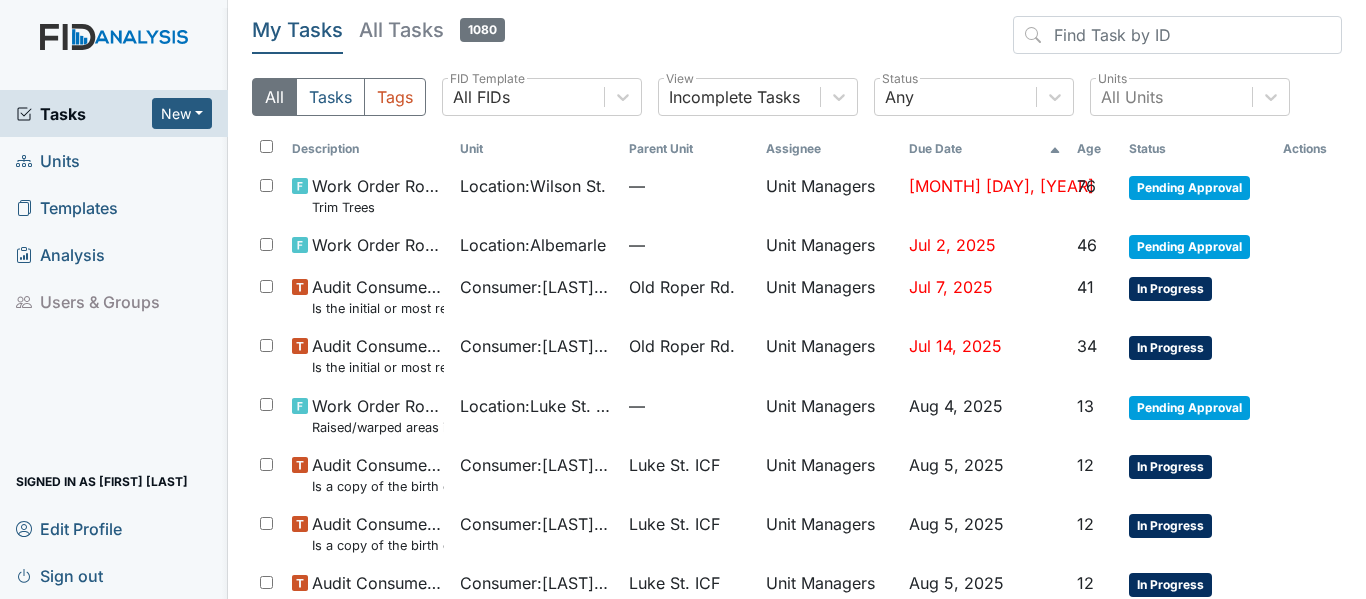 click on "Units" at bounding box center [48, 160] 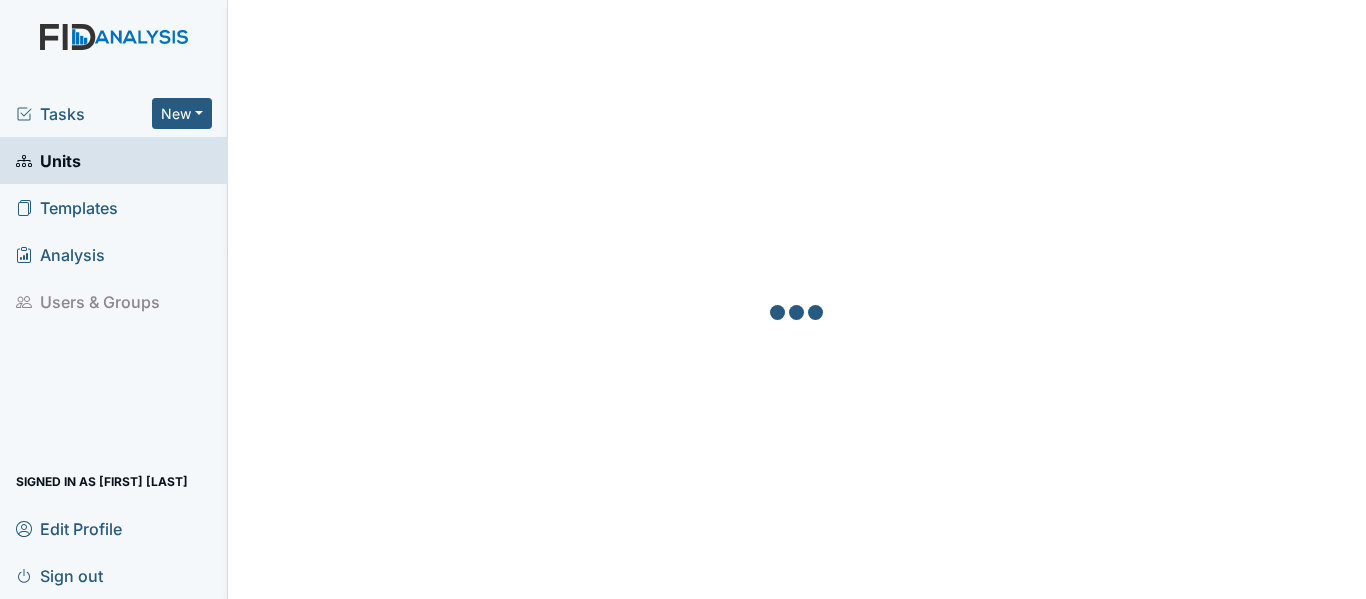 scroll, scrollTop: 0, scrollLeft: 0, axis: both 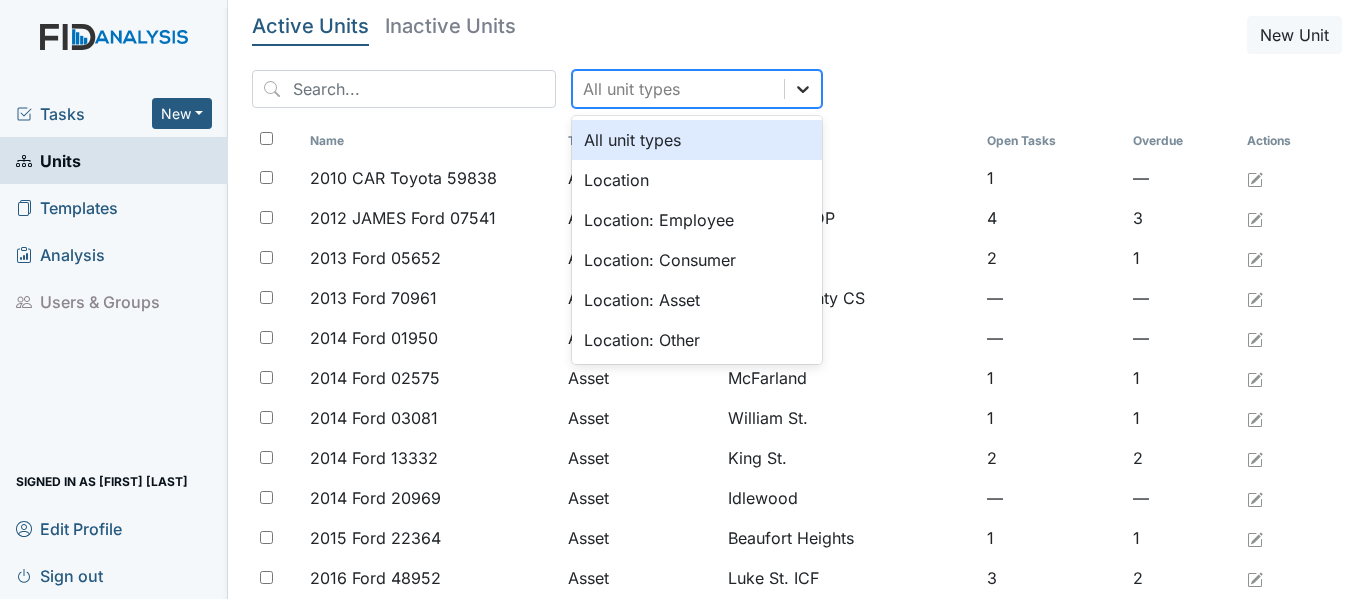 click 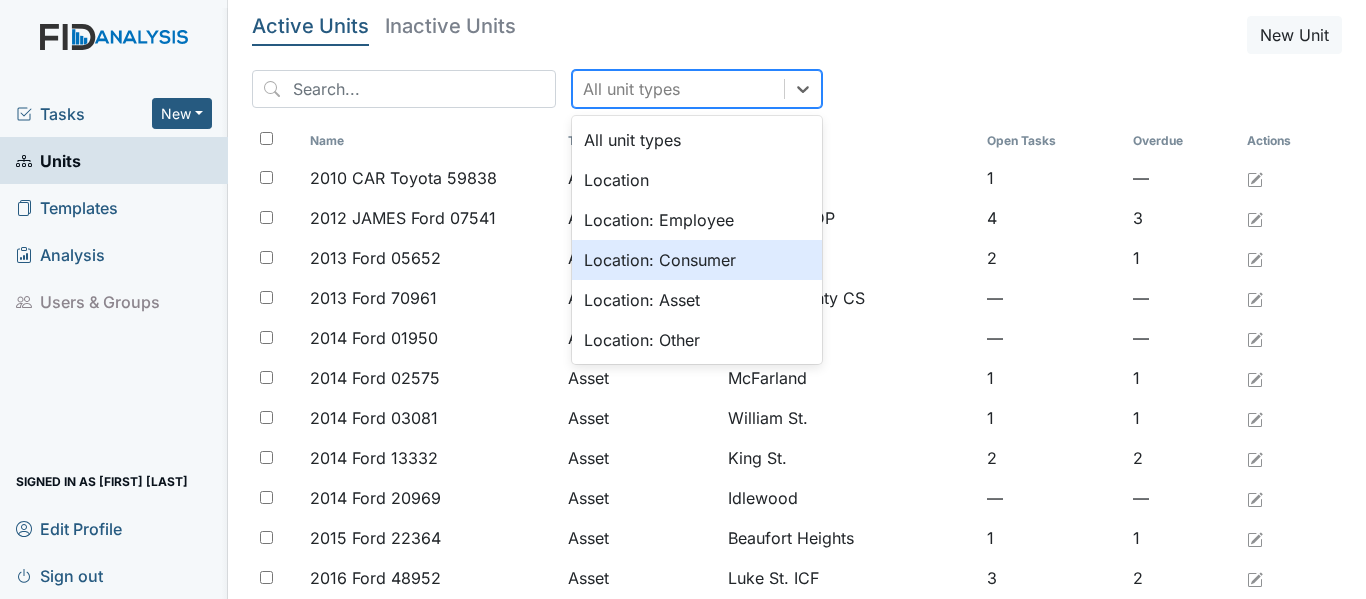 click on "Location: Consumer" at bounding box center (697, 260) 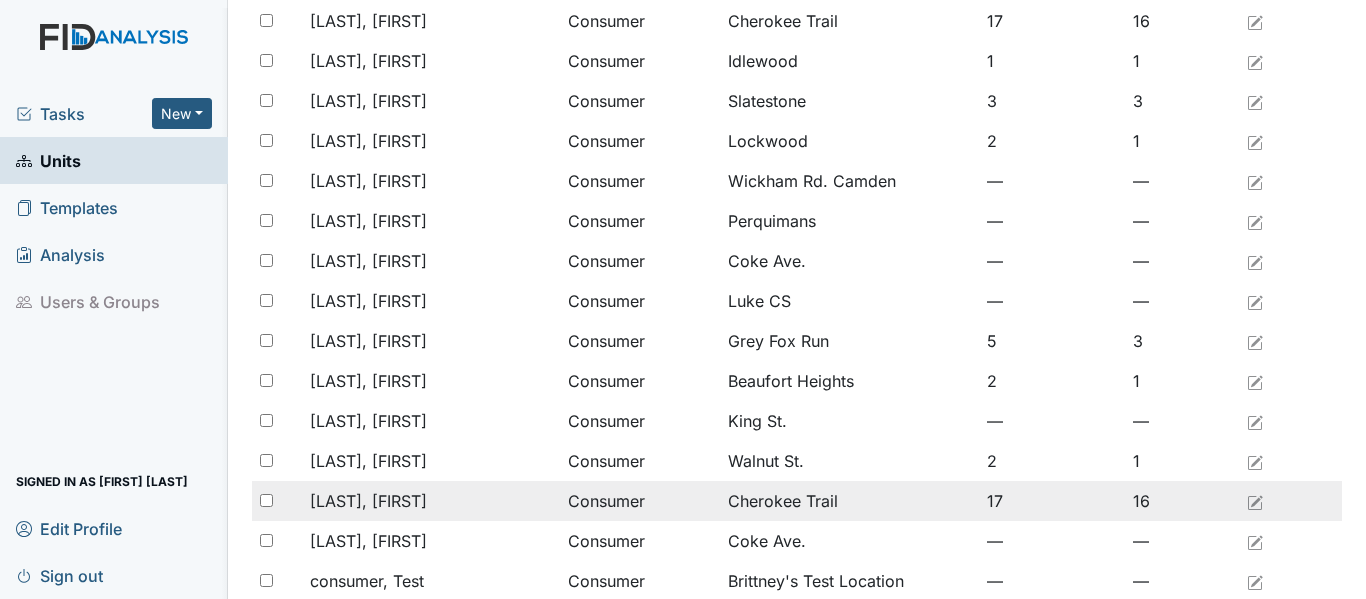 scroll, scrollTop: 1645, scrollLeft: 0, axis: vertical 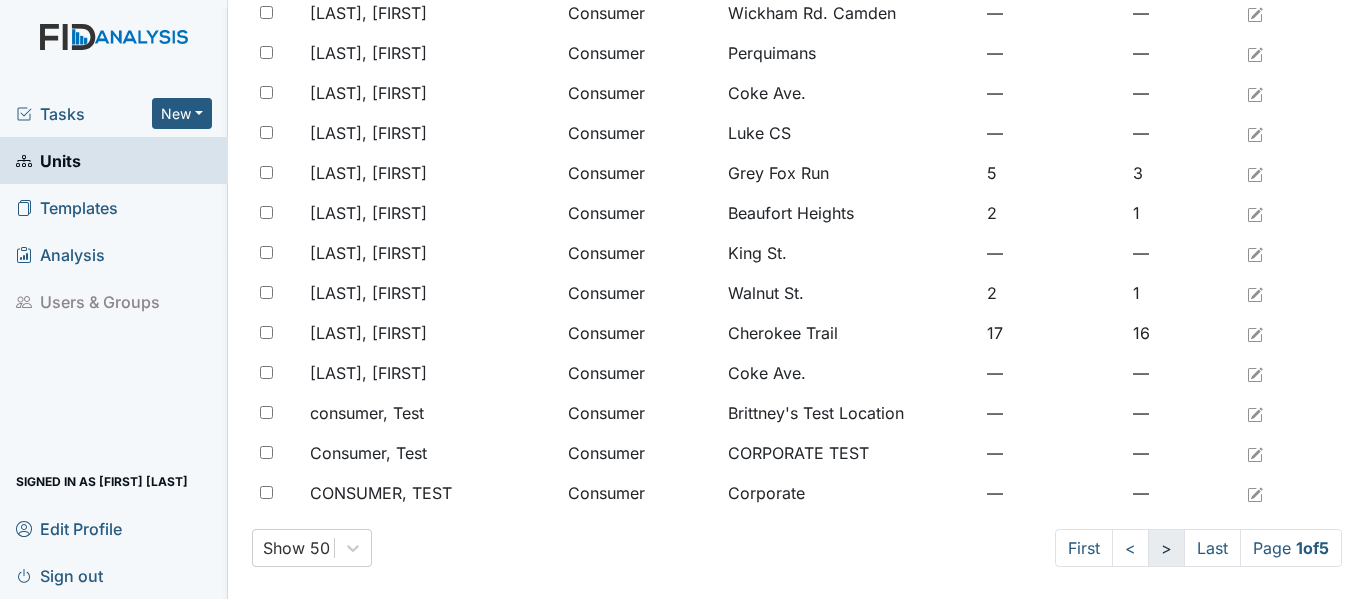 click on ">" at bounding box center (1166, 548) 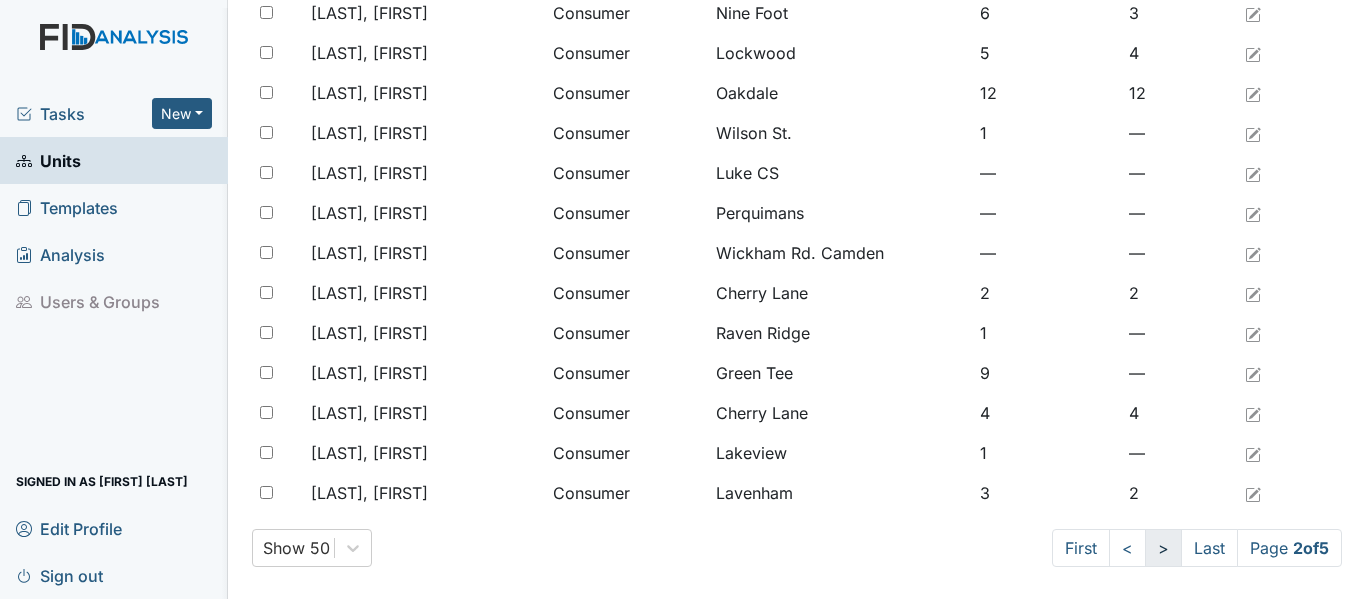 click on ">" at bounding box center (1163, 548) 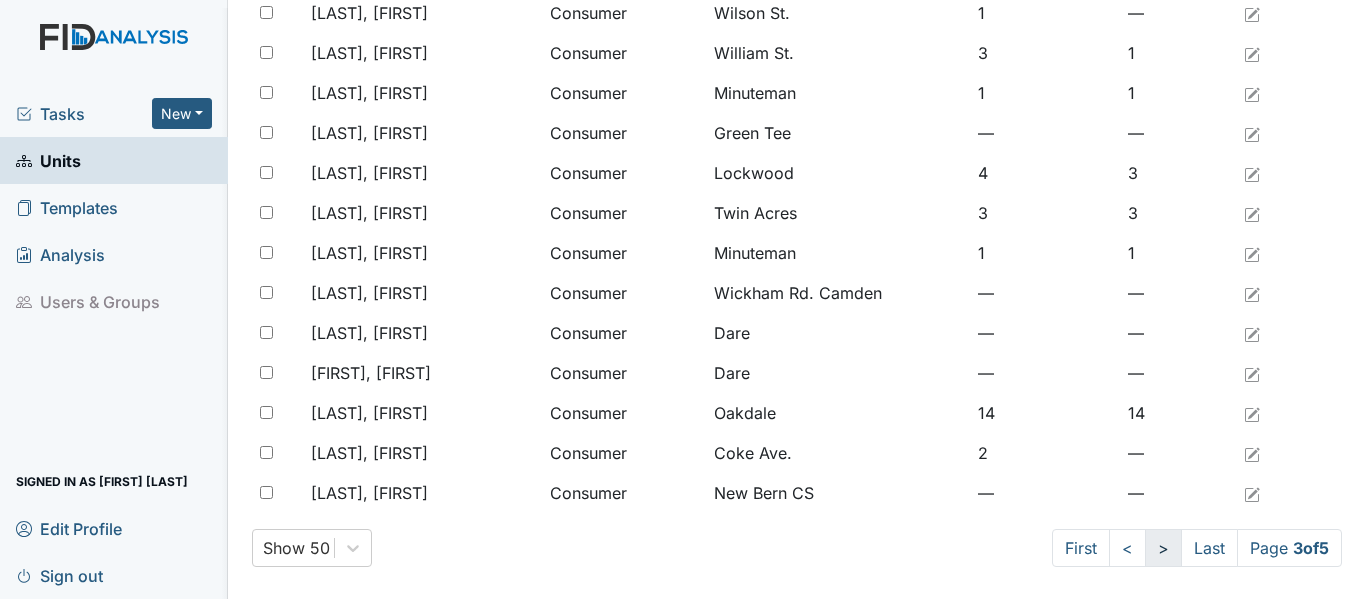 click on ">" at bounding box center [1163, 548] 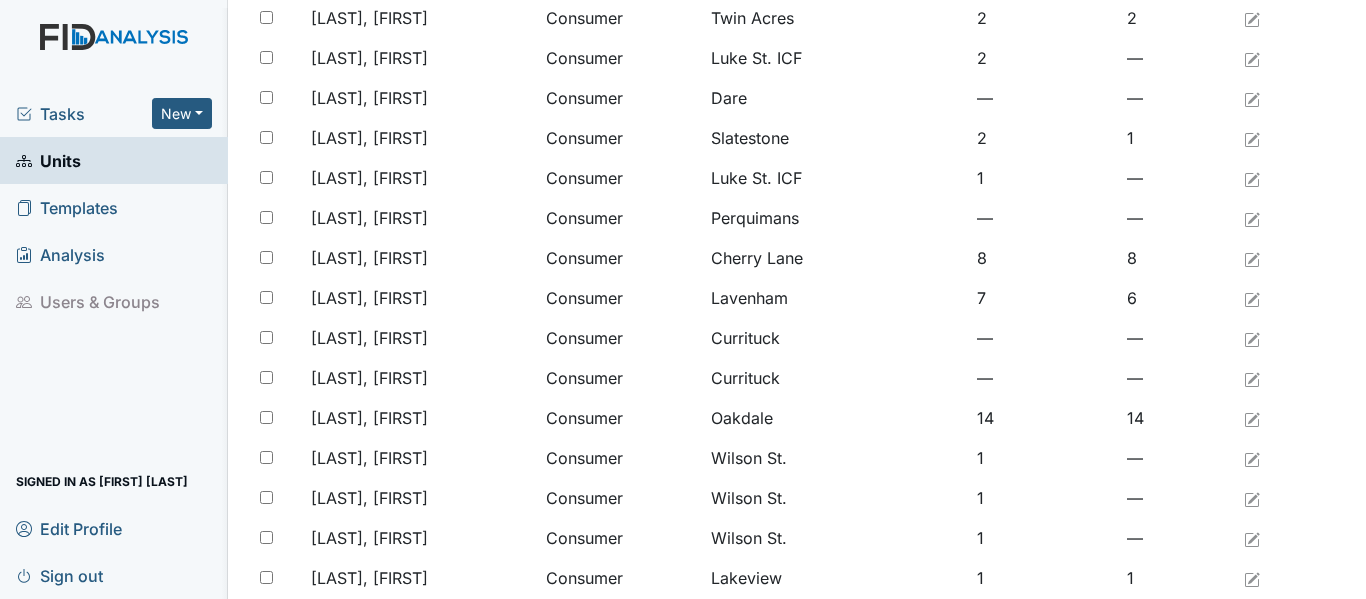 scroll, scrollTop: 845, scrollLeft: 0, axis: vertical 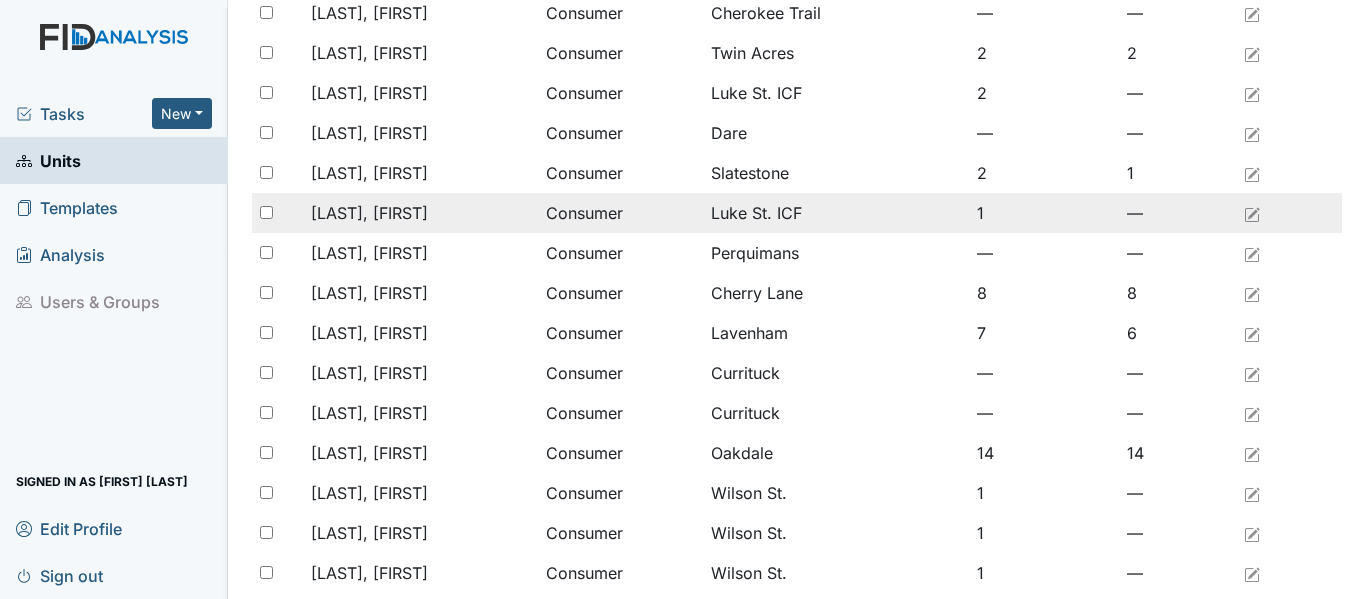 click on "[LAST], [FIRST]" at bounding box center (369, 213) 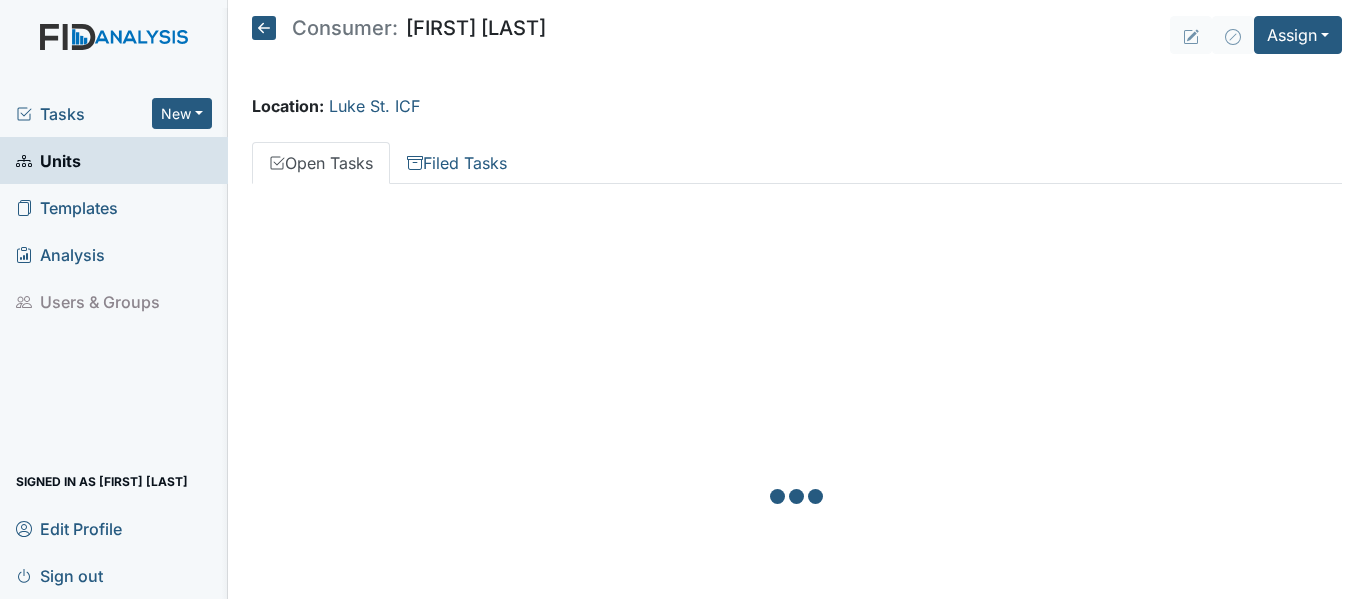 scroll, scrollTop: 0, scrollLeft: 0, axis: both 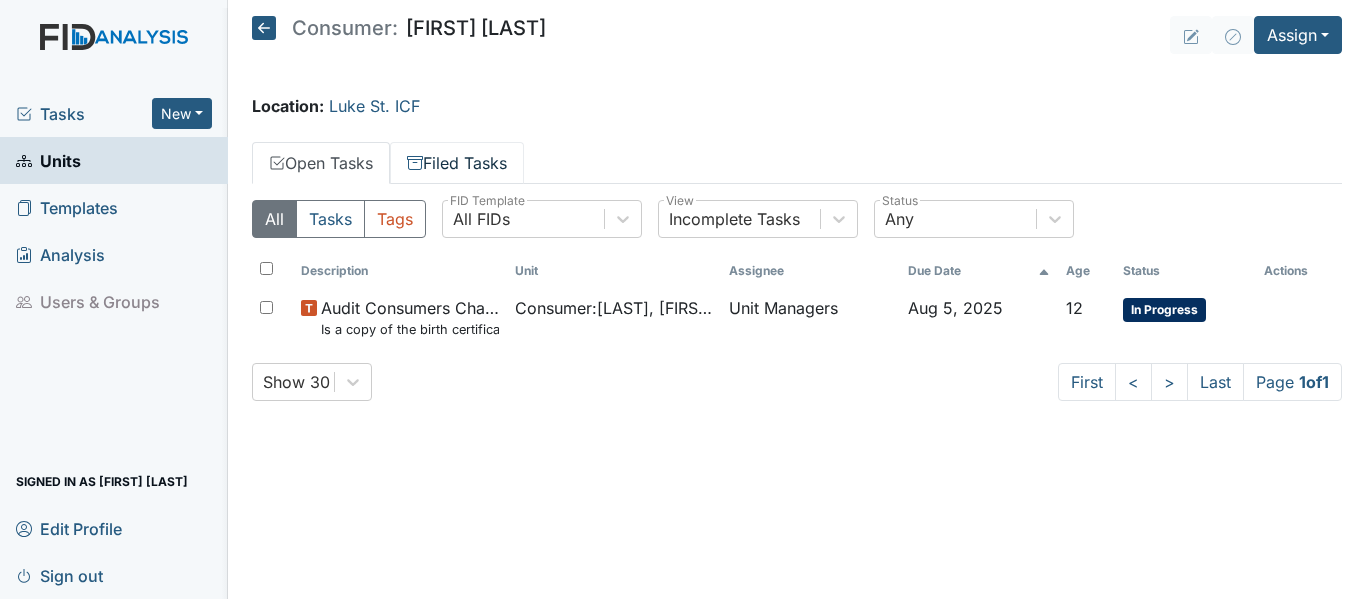 click on "Filed Tasks" at bounding box center (457, 163) 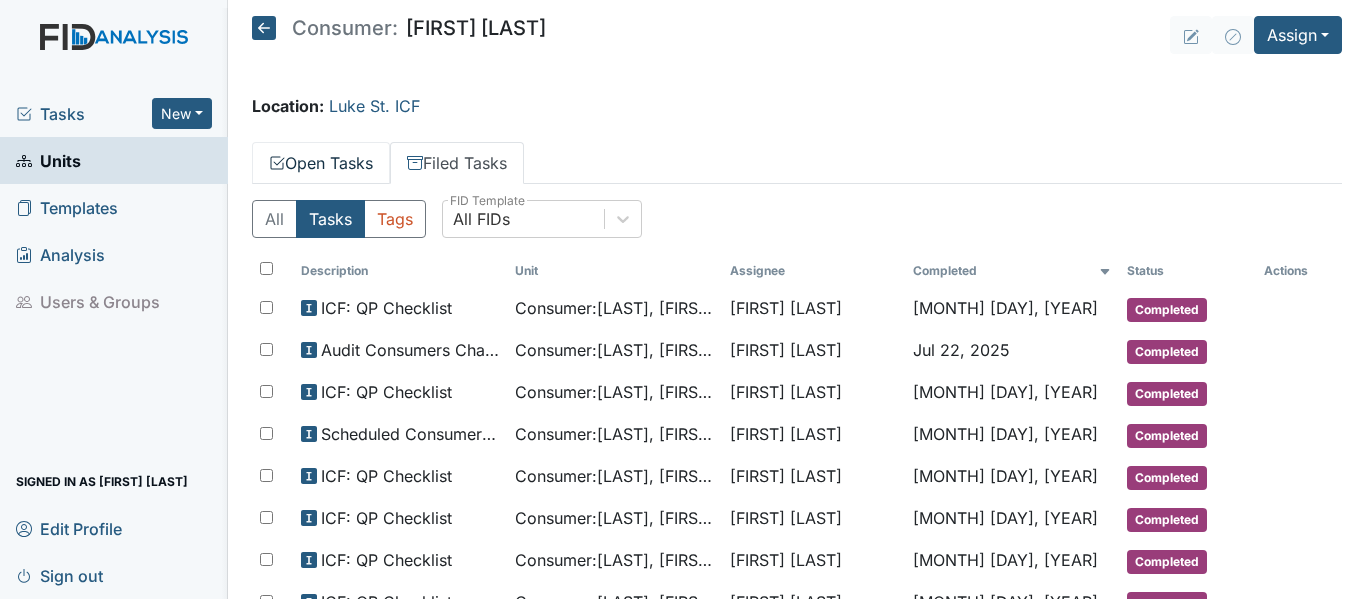 click on "Open Tasks" at bounding box center [321, 163] 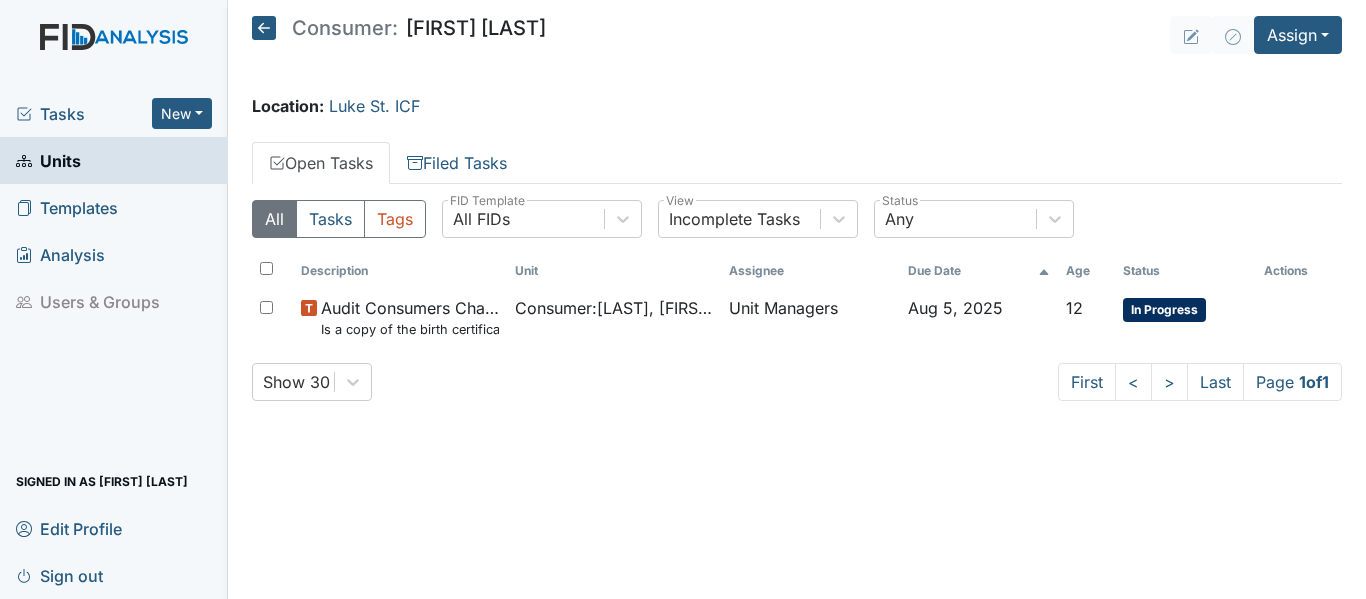 click 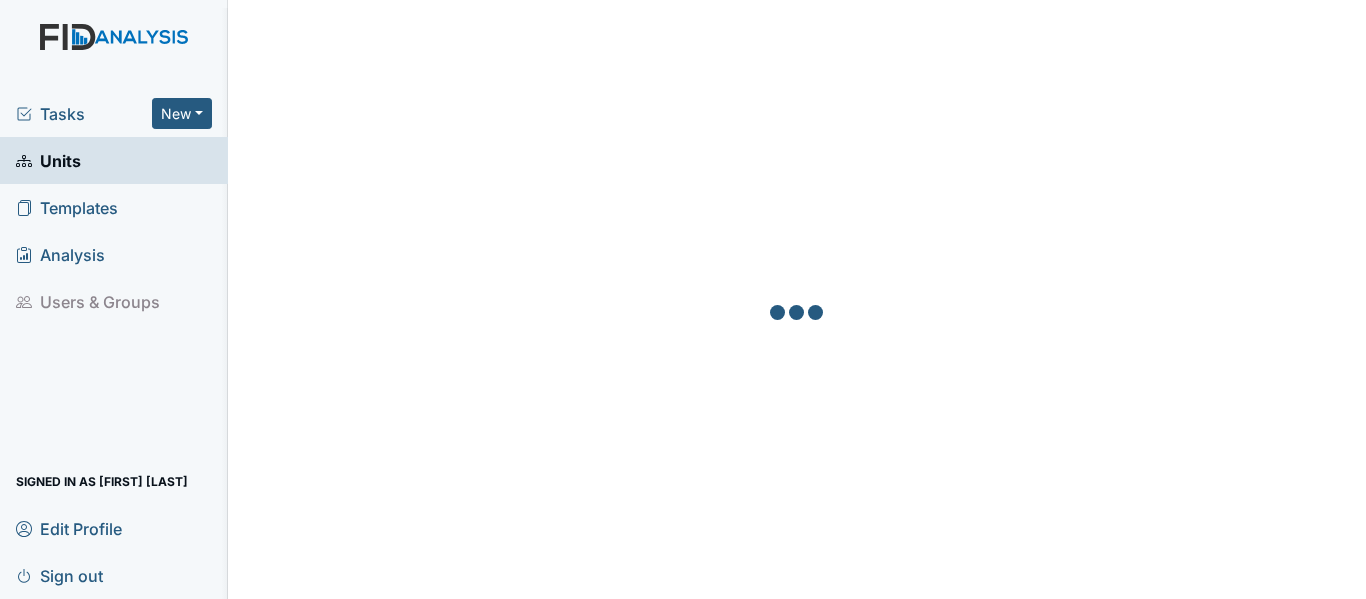 scroll, scrollTop: 0, scrollLeft: 0, axis: both 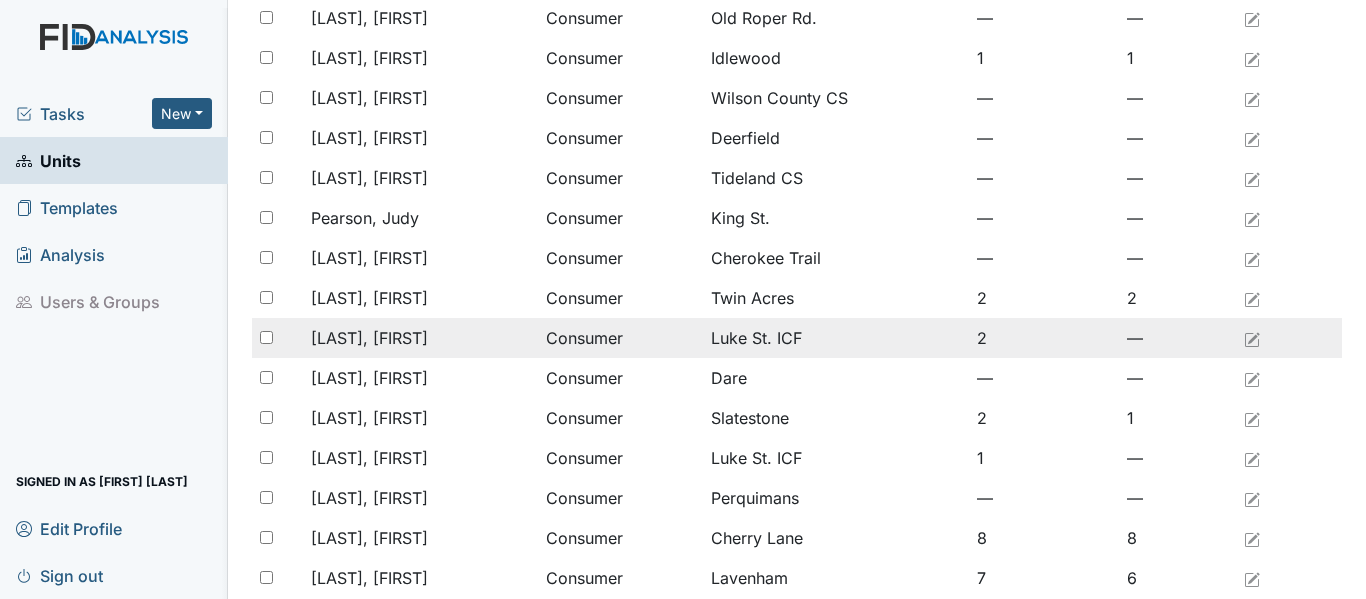 click on "[LAST], [FIRST]" at bounding box center (369, 338) 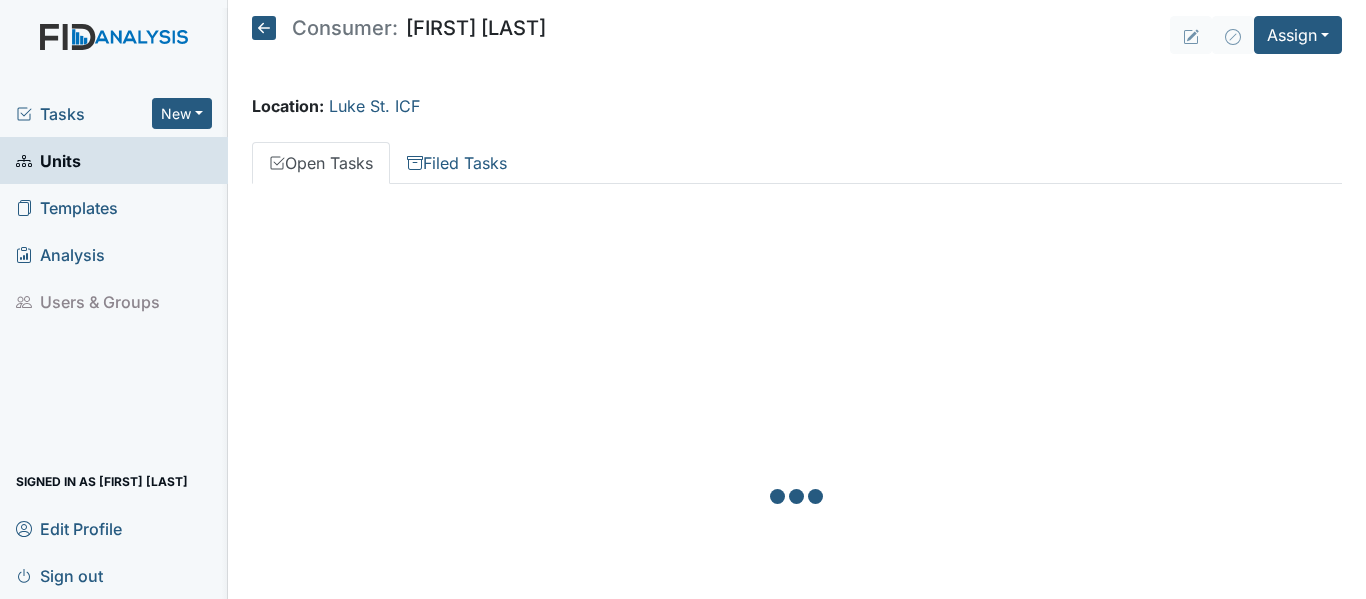 scroll, scrollTop: 0, scrollLeft: 0, axis: both 